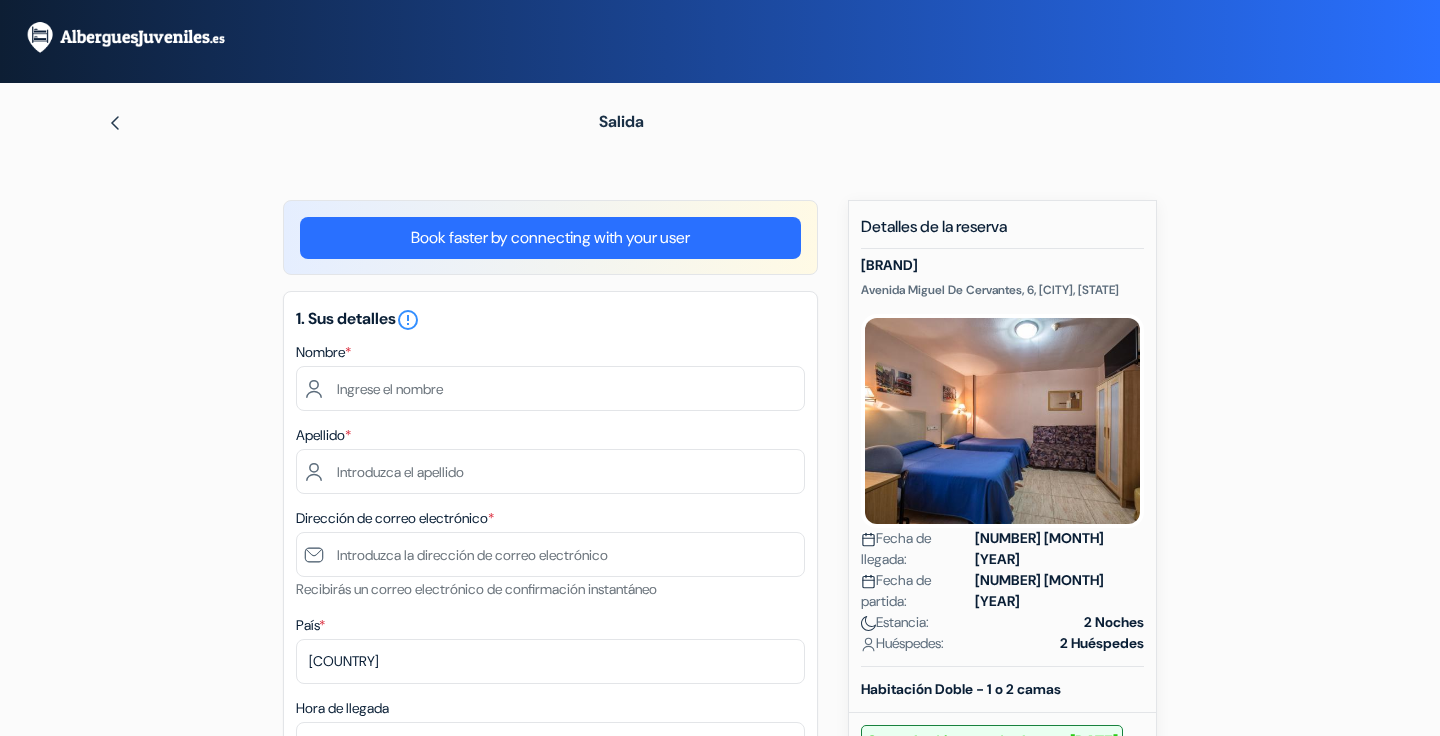 scroll, scrollTop: 0, scrollLeft: 0, axis: both 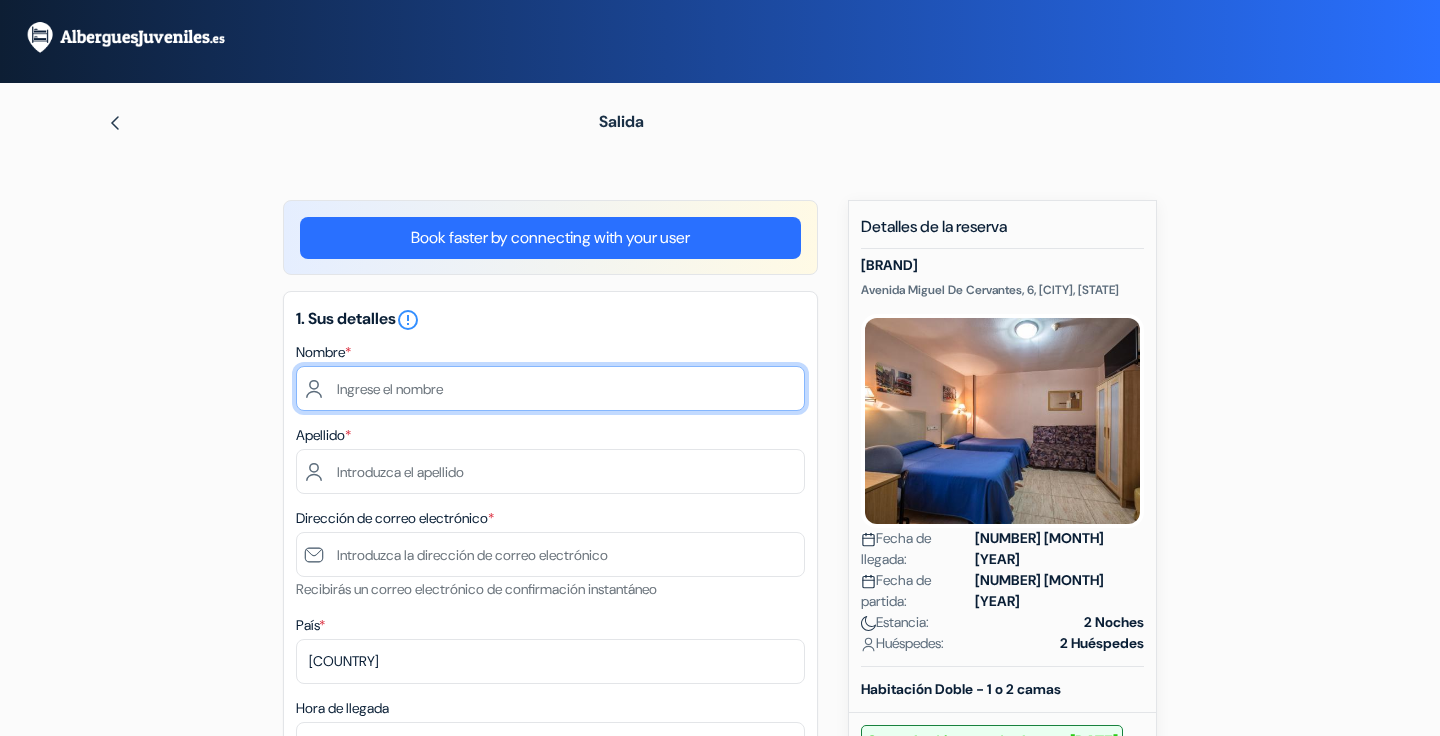 click at bounding box center [550, 388] 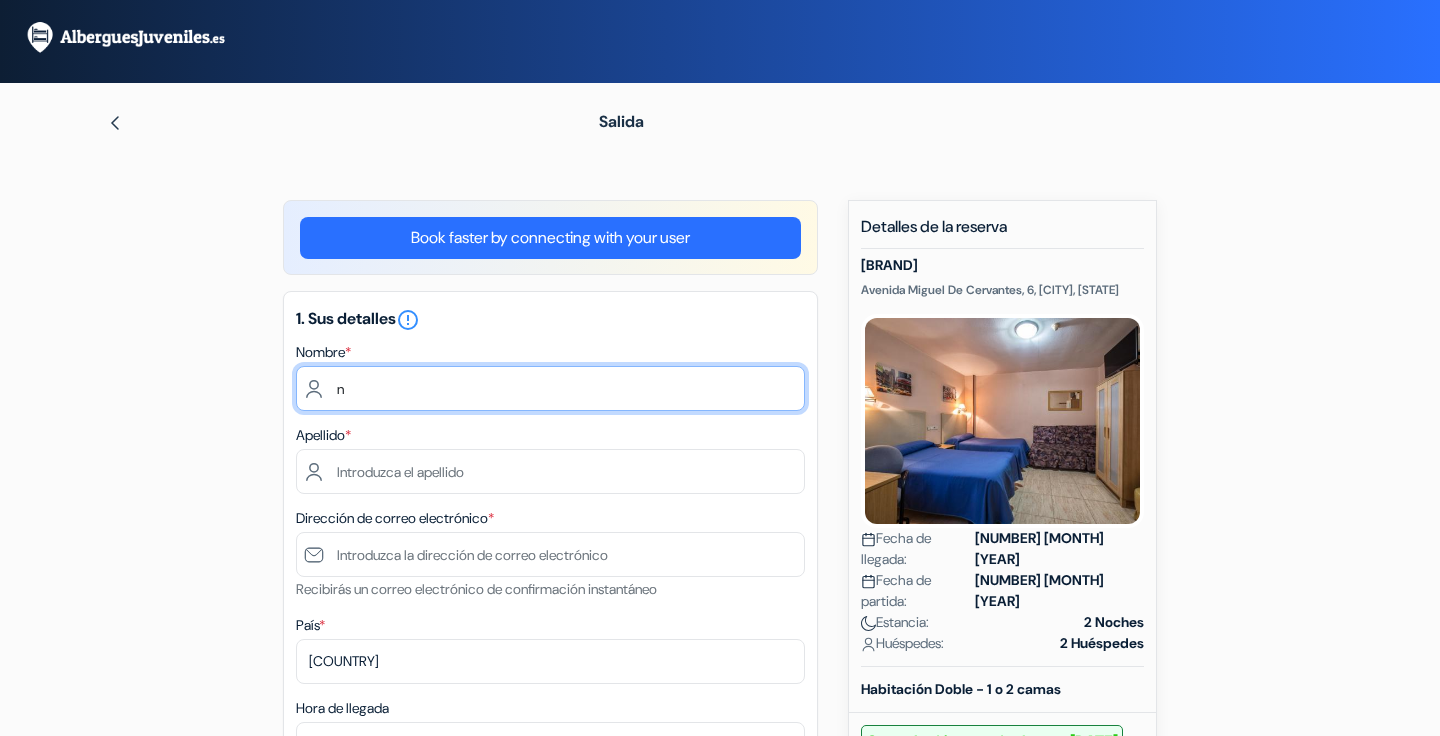 type on "[FIRST] [LAST]" 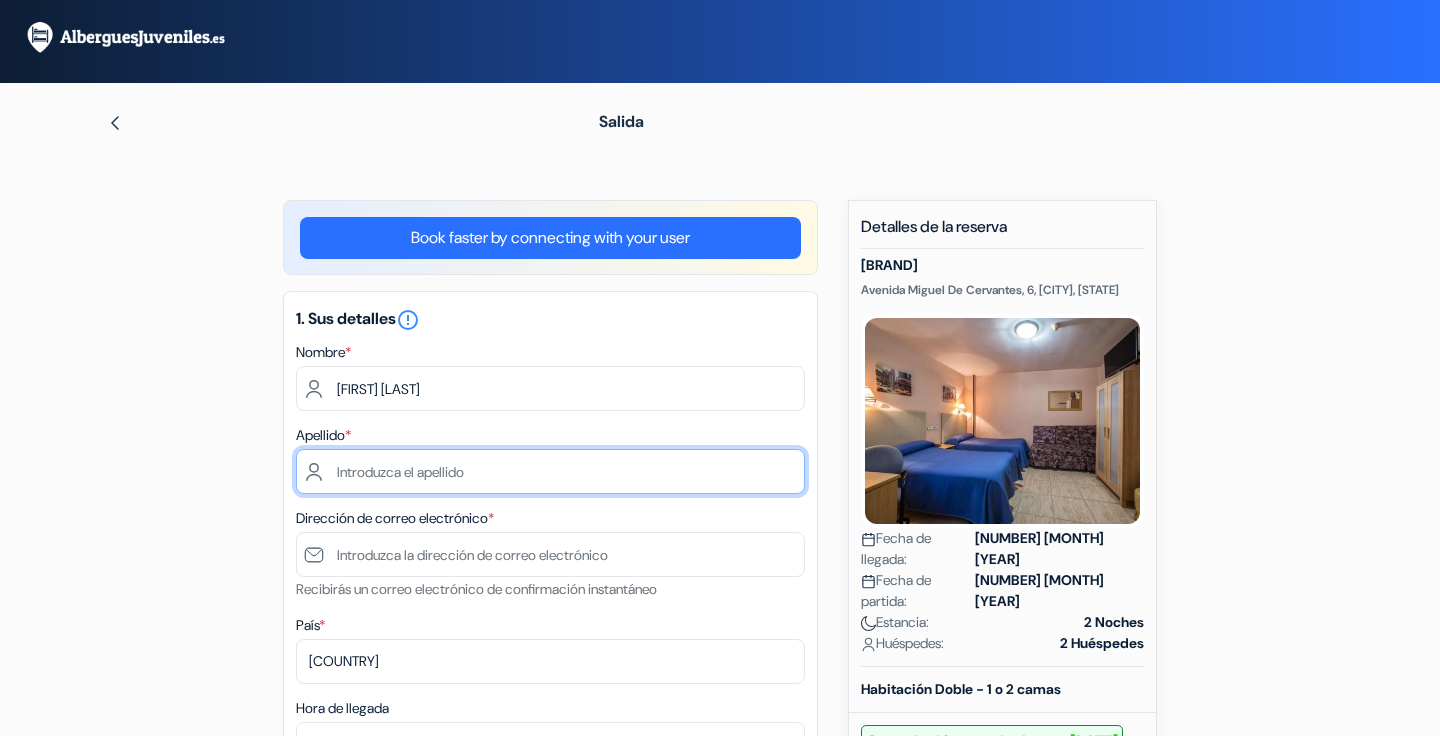 type on "Núñez Bareiro" 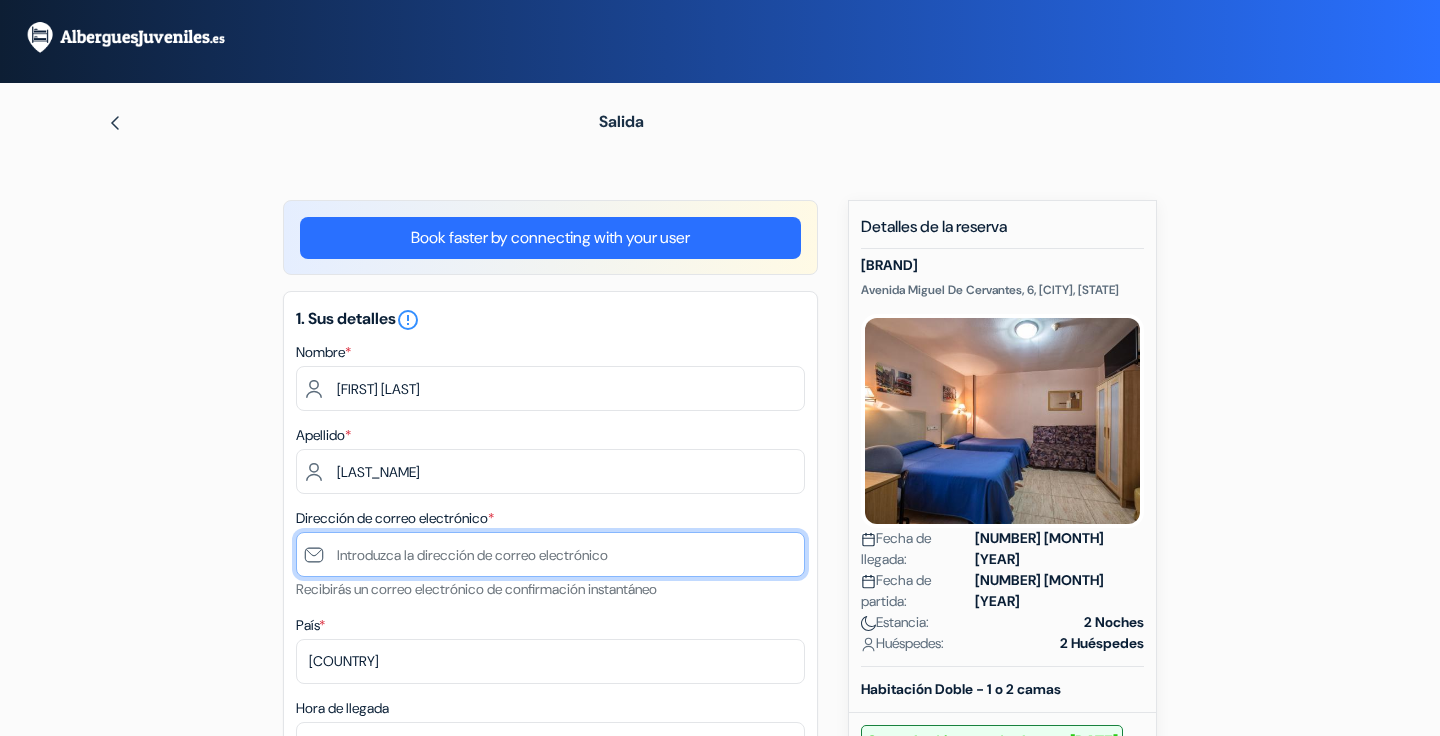 type on "nicolitta3koia@gmail.com" 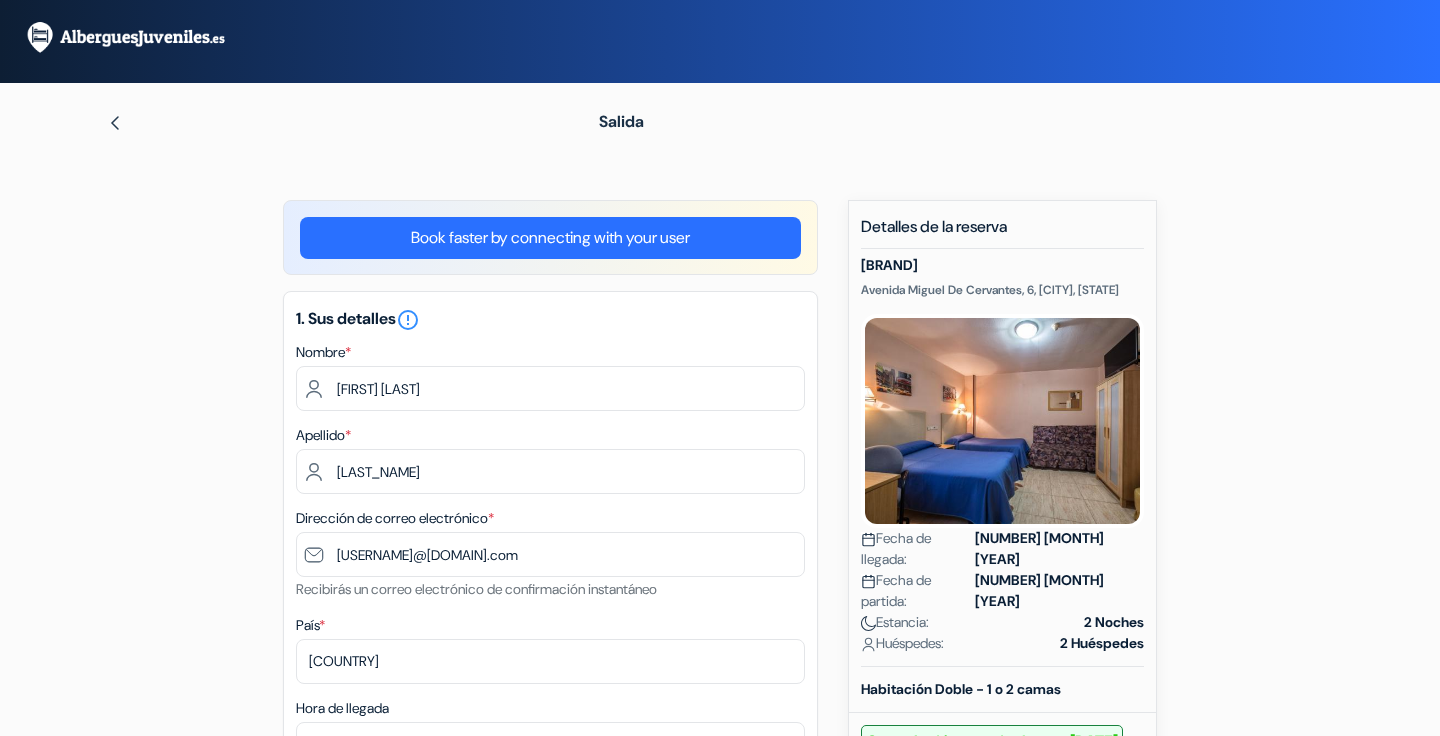 type on "633810870" 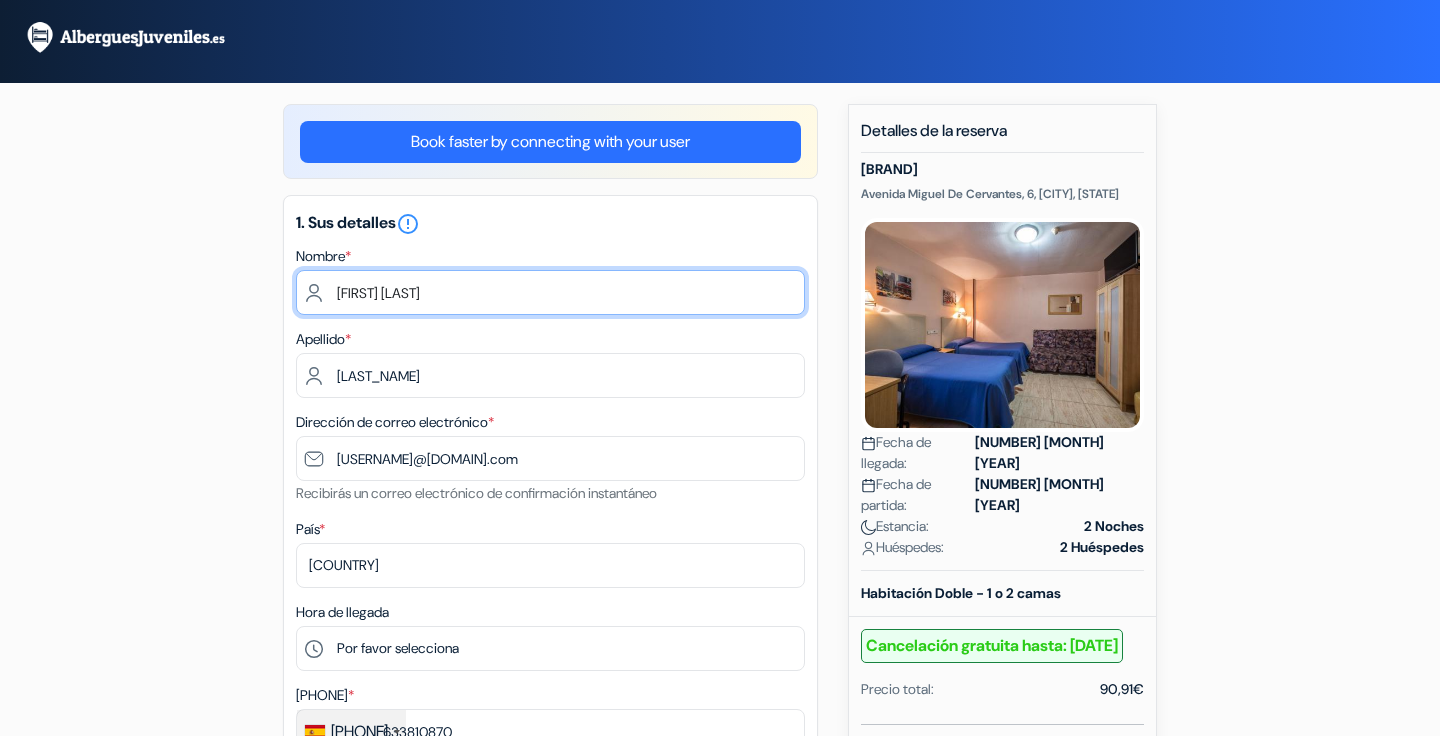 scroll, scrollTop: 123, scrollLeft: 0, axis: vertical 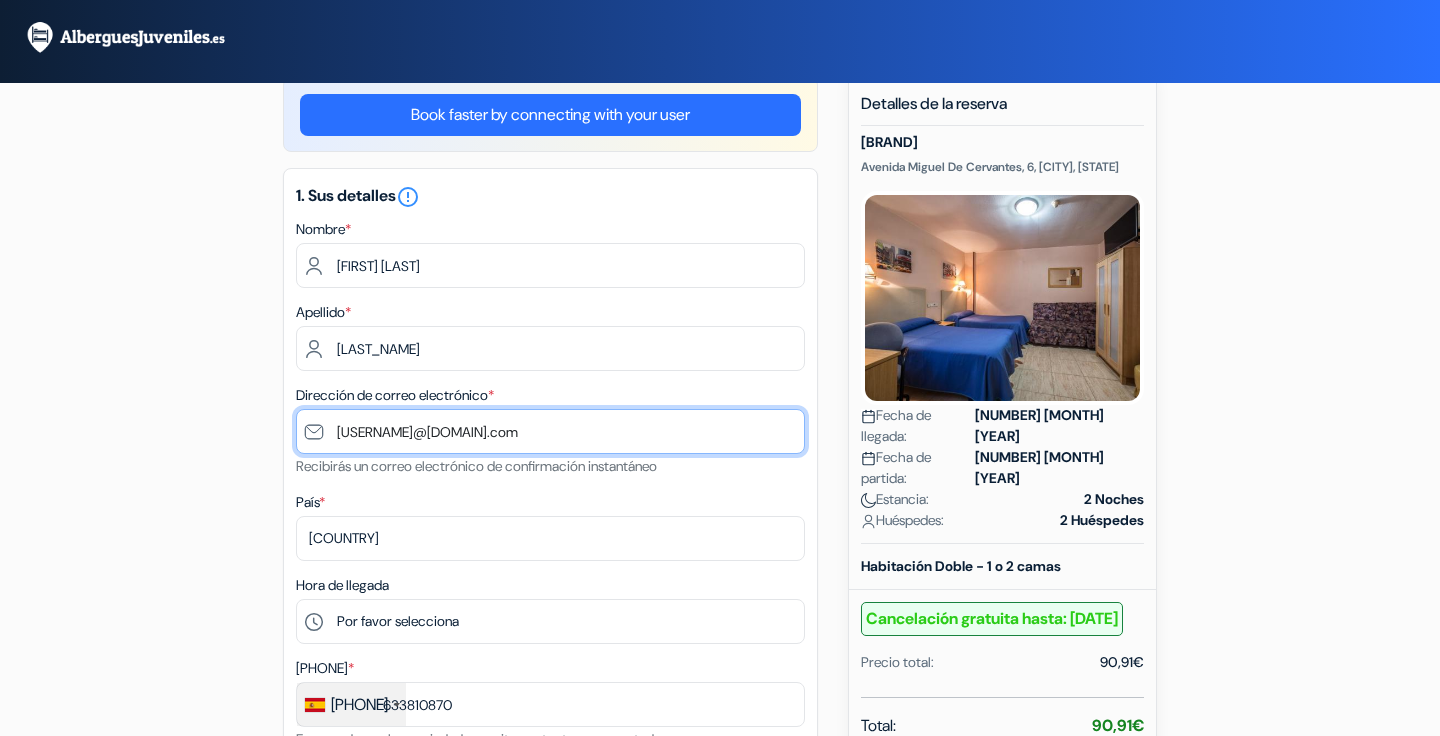 click on "nicolitta3koia@gmail.com" at bounding box center [550, 431] 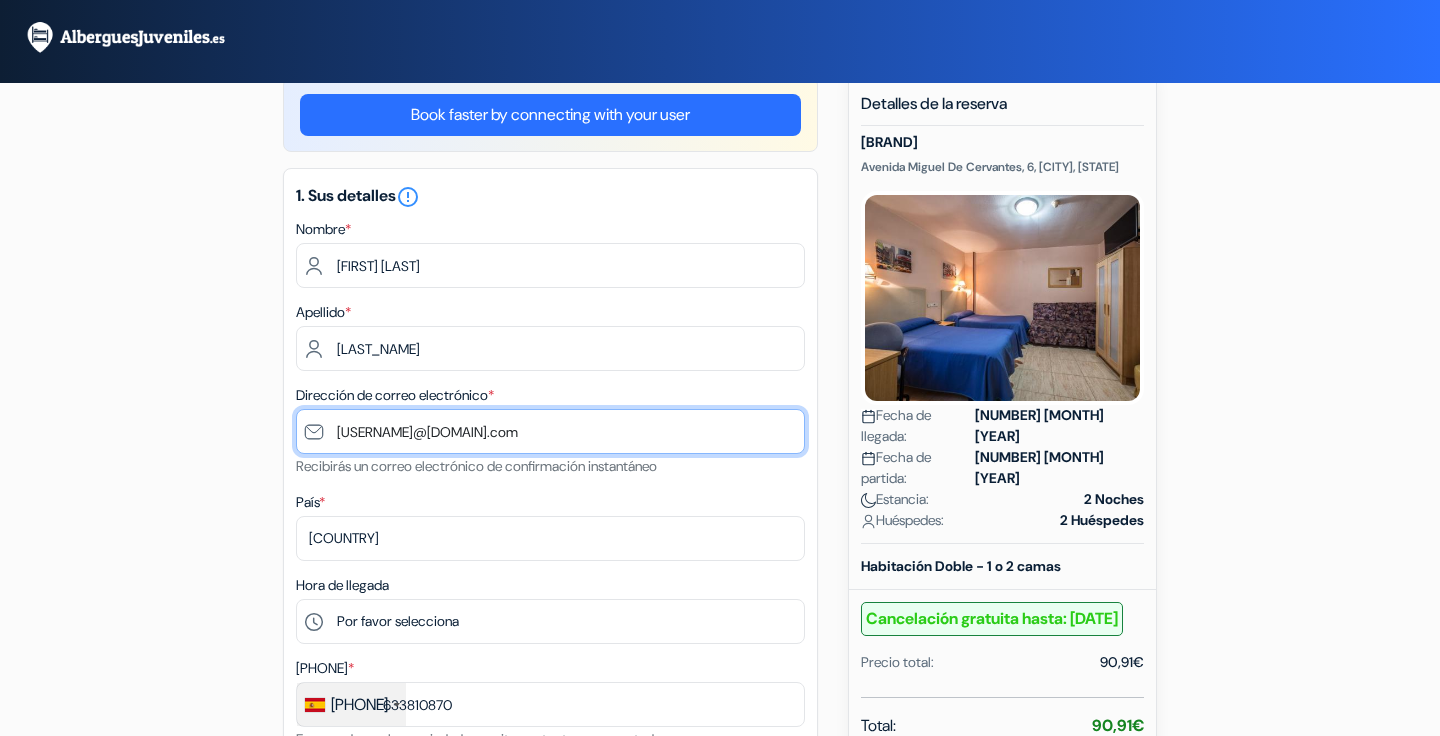 type on "[USERNAME]@[EXAMPLE.COM]" 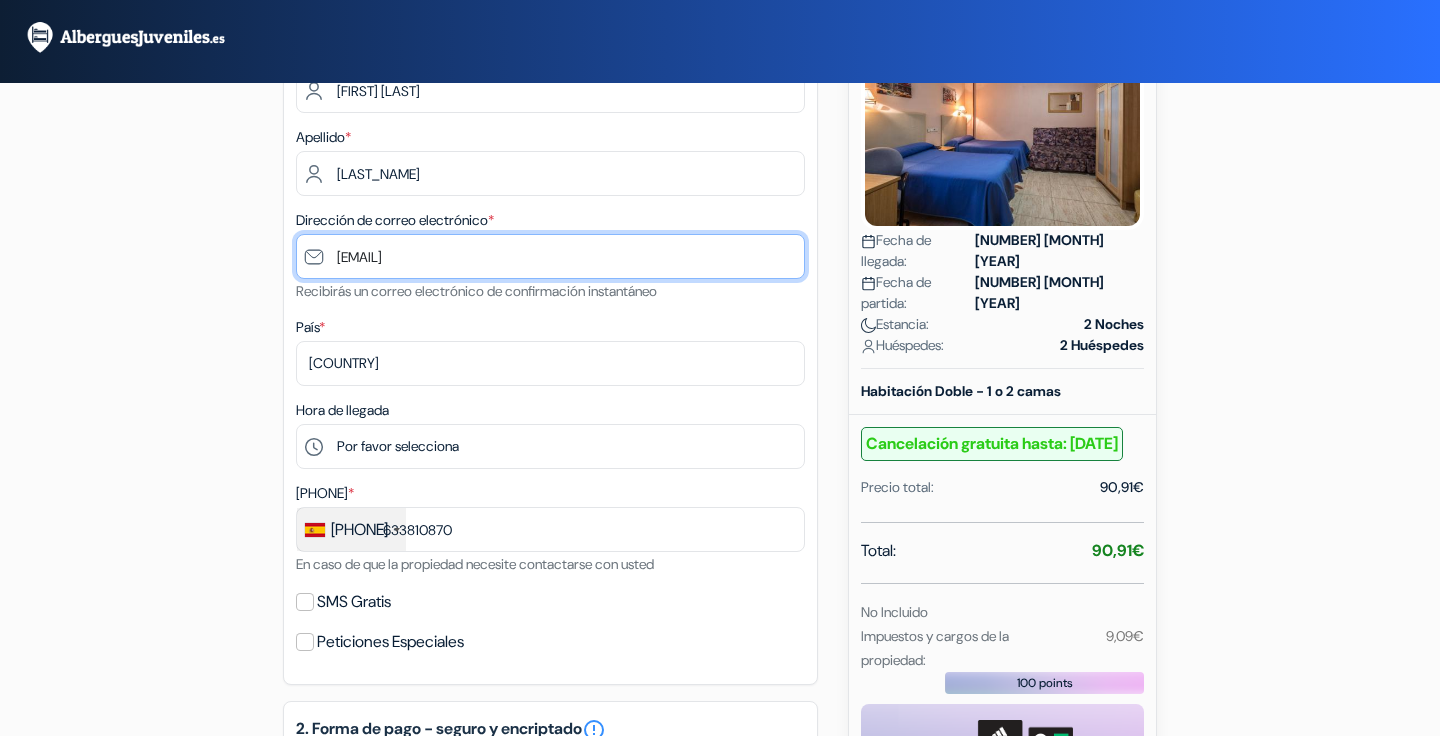 scroll, scrollTop: 338, scrollLeft: 0, axis: vertical 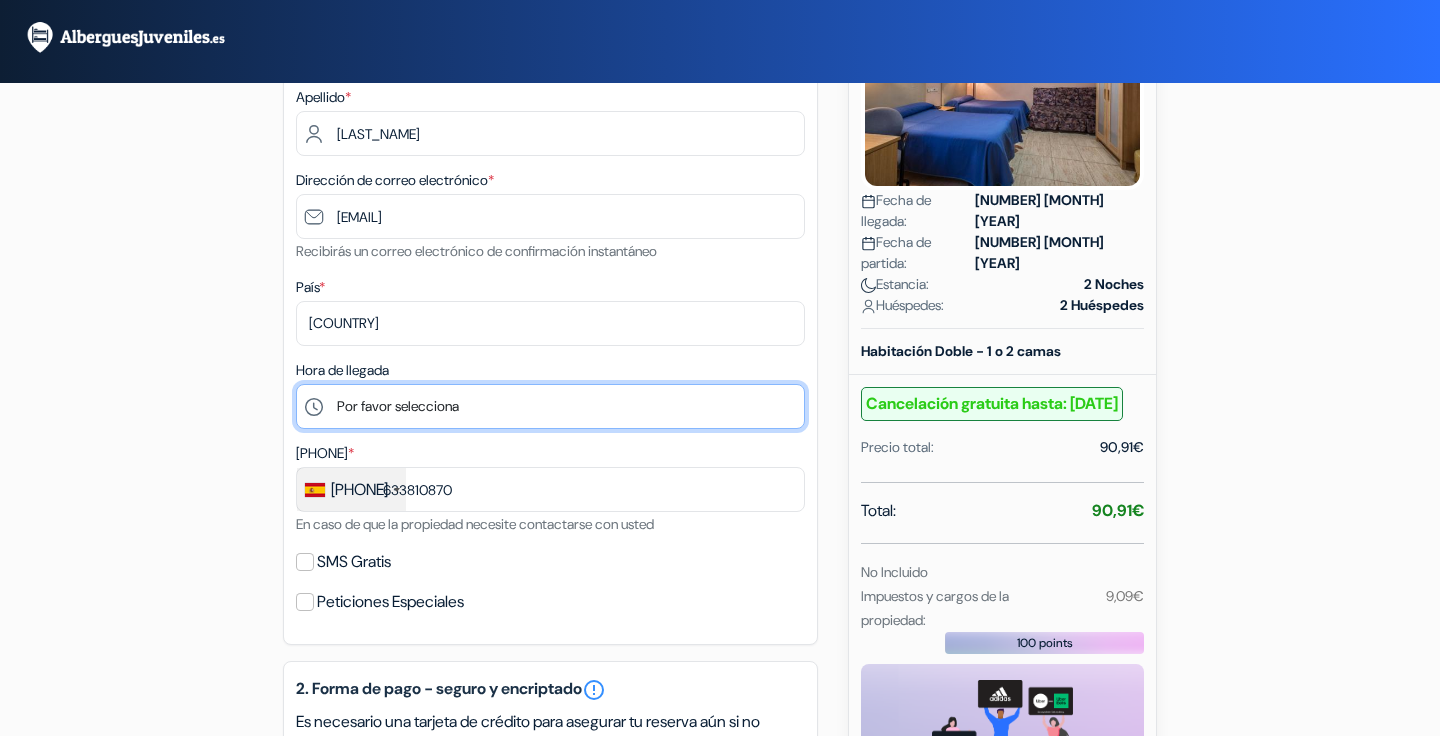 click on "Por favor selecciona
15:00
16:00
17:00
18:00
19:00
20:00
21:00
22:00
23:00
0:00" at bounding box center [550, 406] 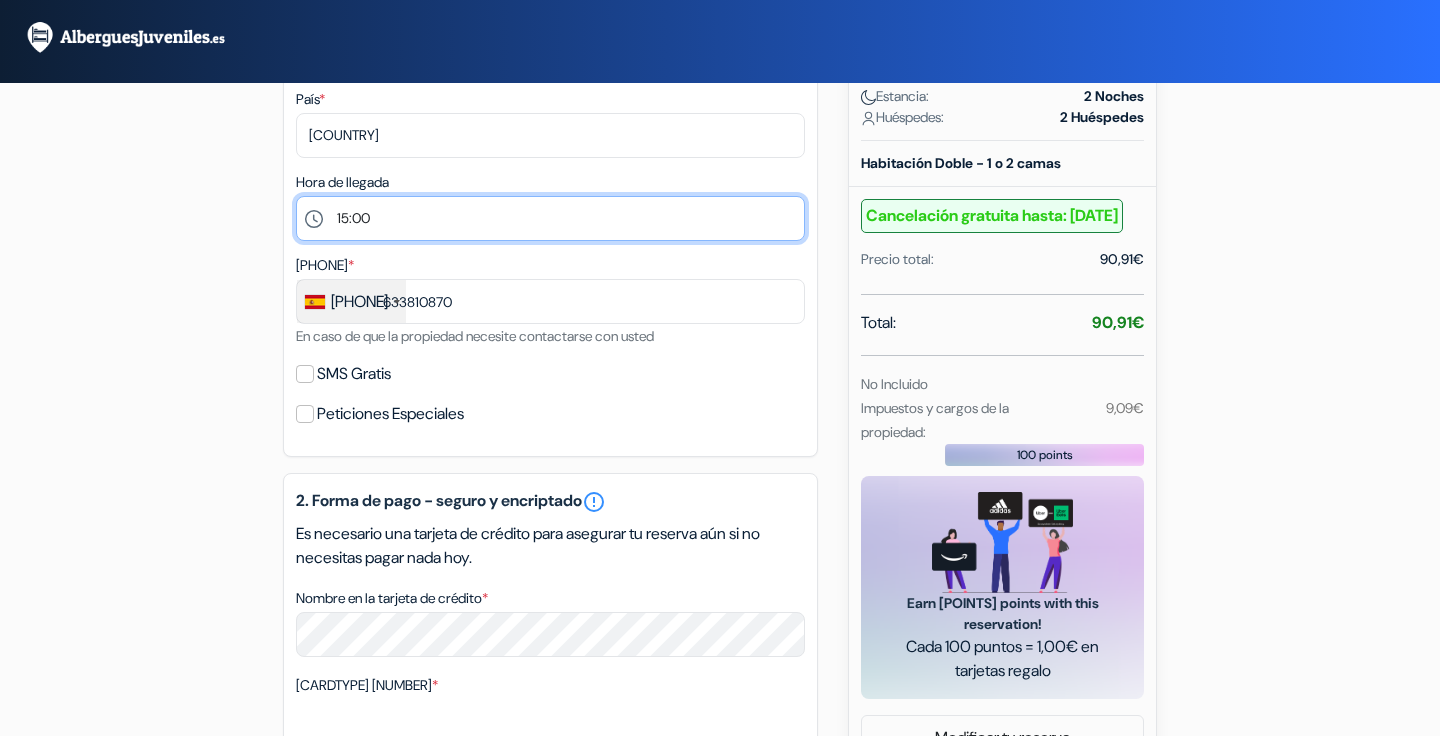 scroll, scrollTop: 543, scrollLeft: 0, axis: vertical 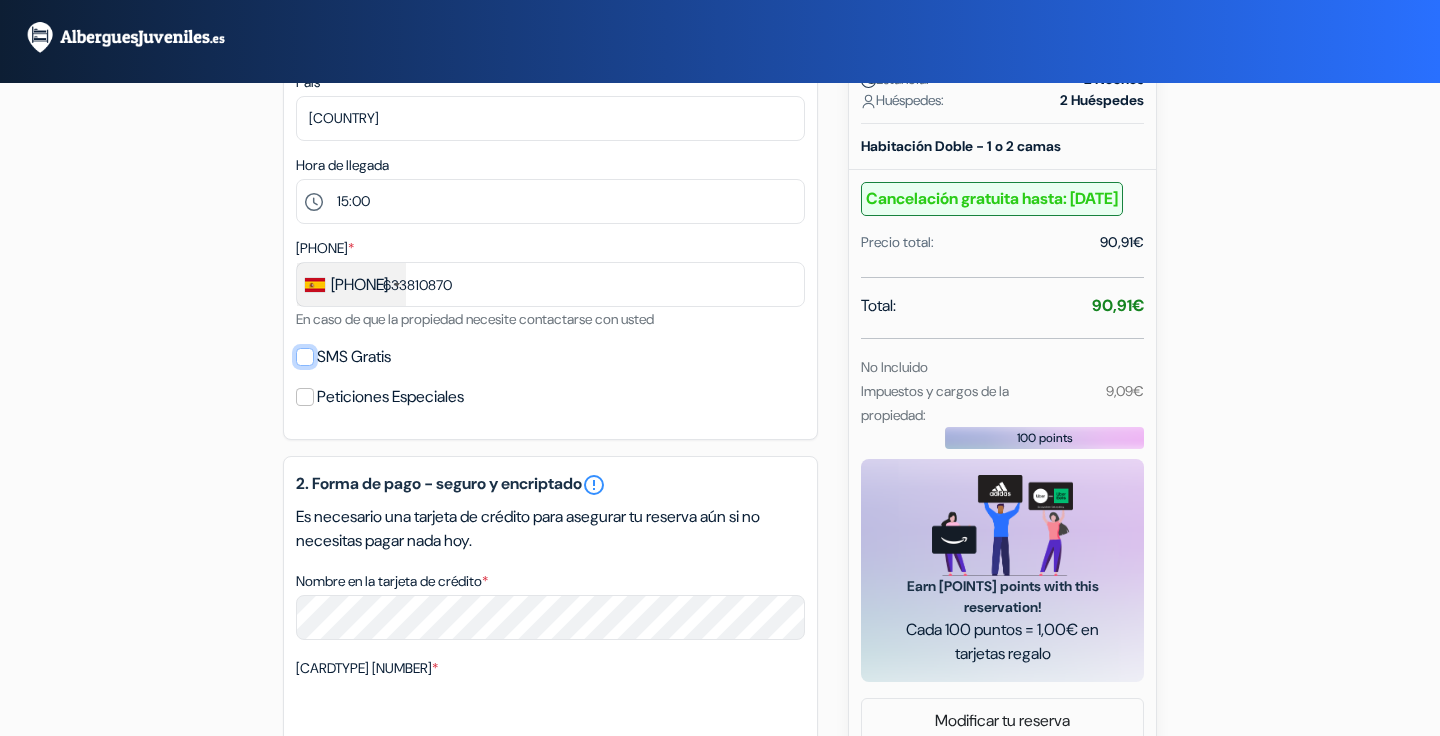 click on "SMS Gratis" at bounding box center (305, 357) 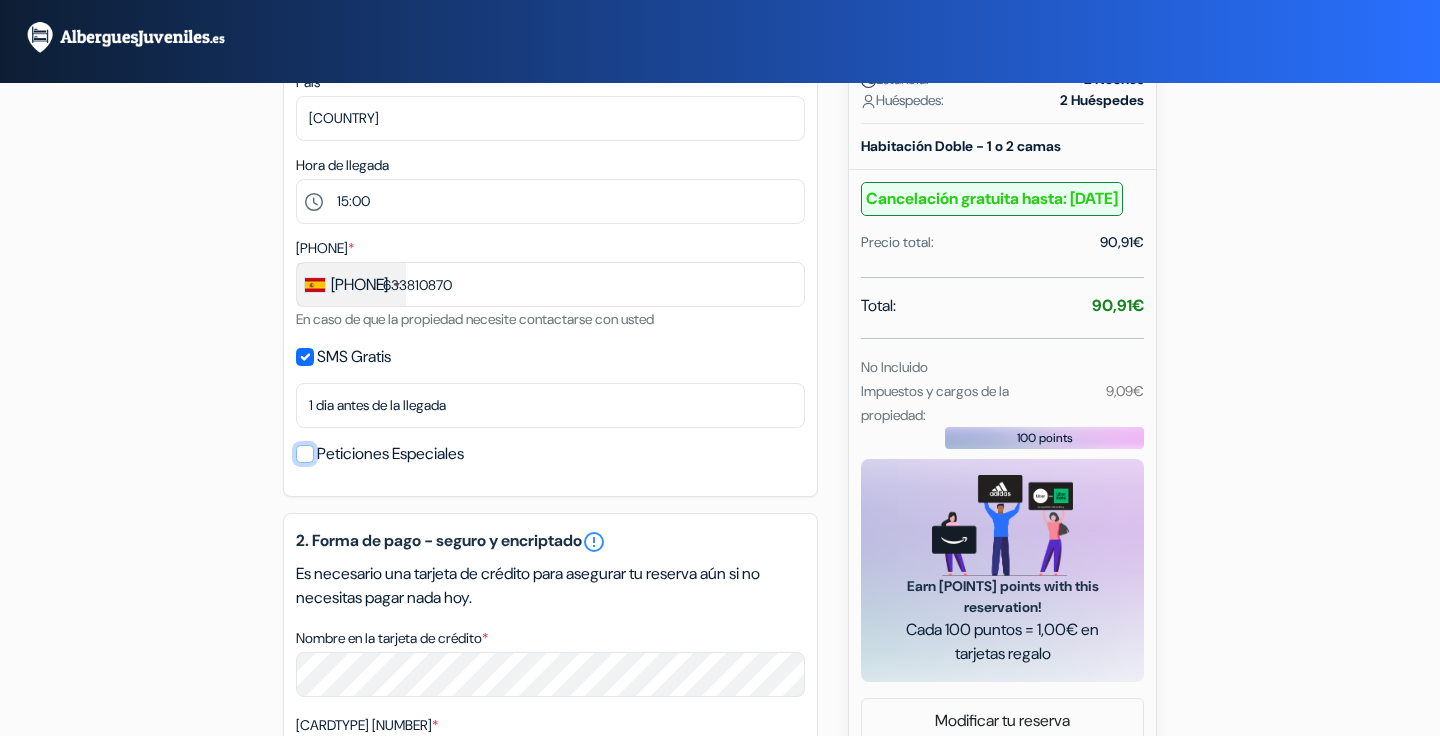 click on "Peticiones Especiales" at bounding box center (305, 454) 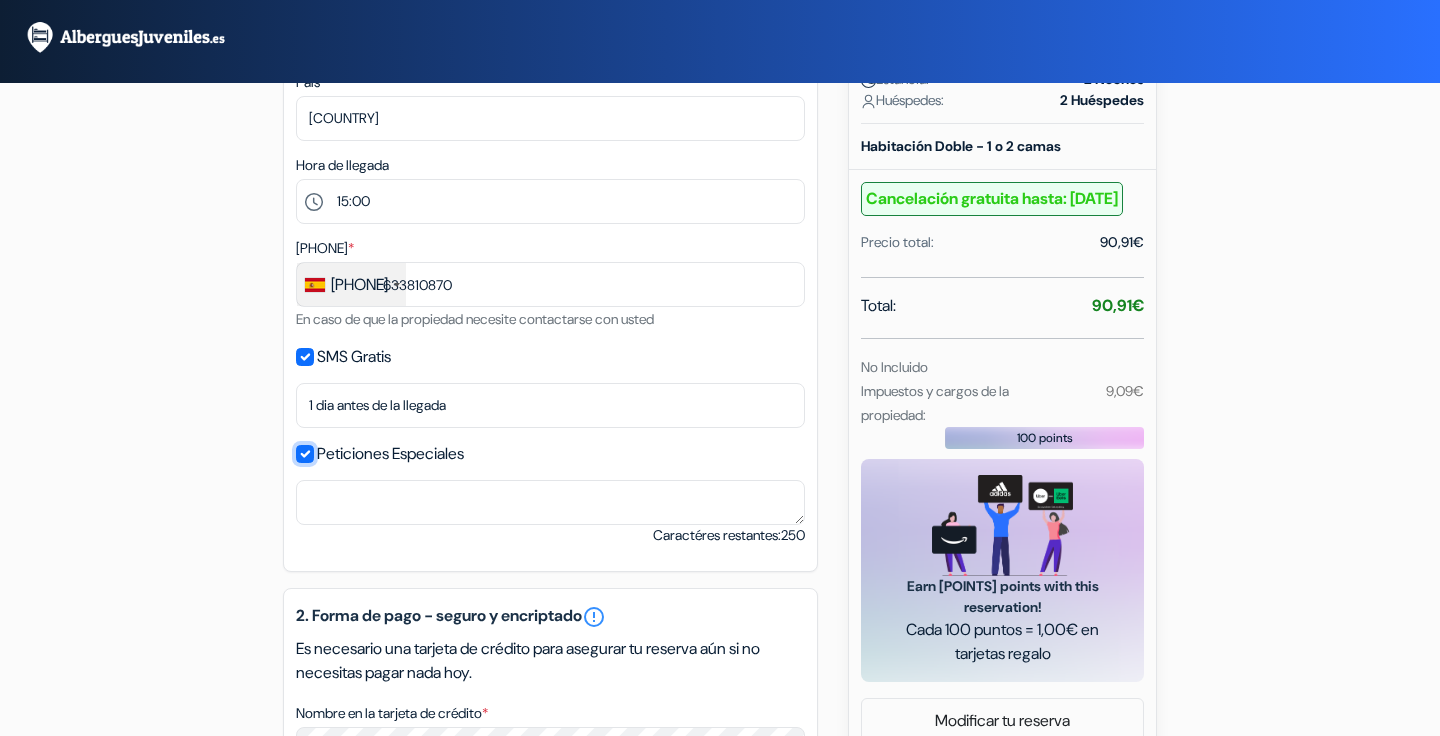 click on "Peticiones Especiales" at bounding box center (305, 454) 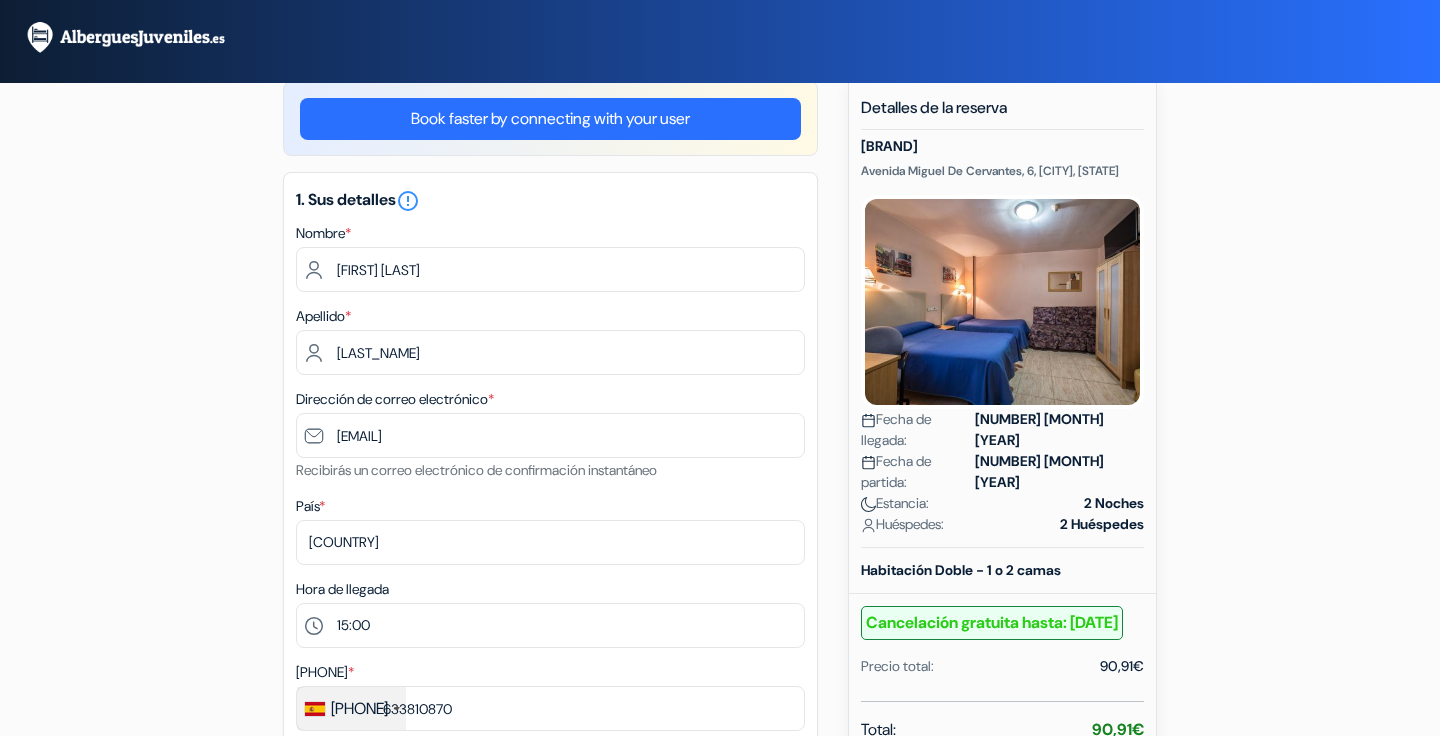 scroll, scrollTop: 0, scrollLeft: 0, axis: both 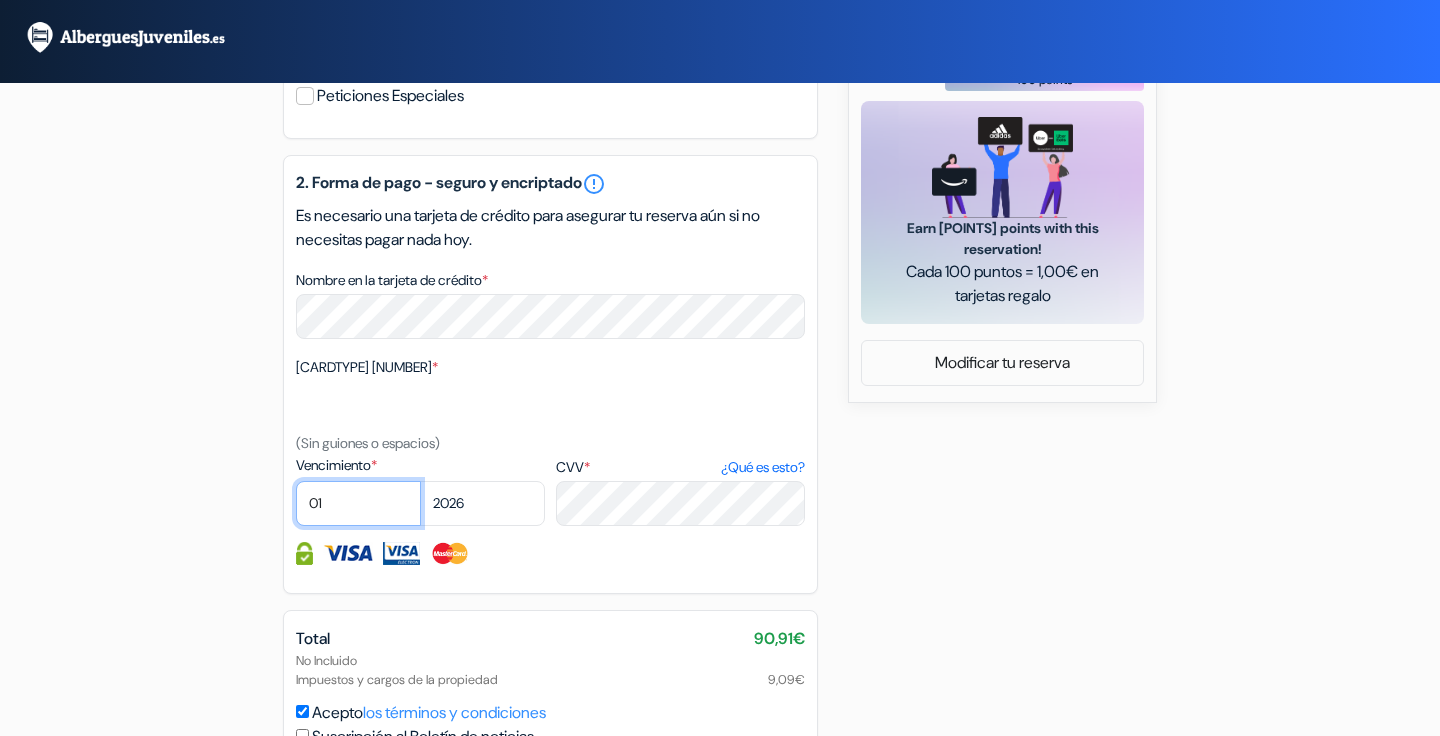 select on "02" 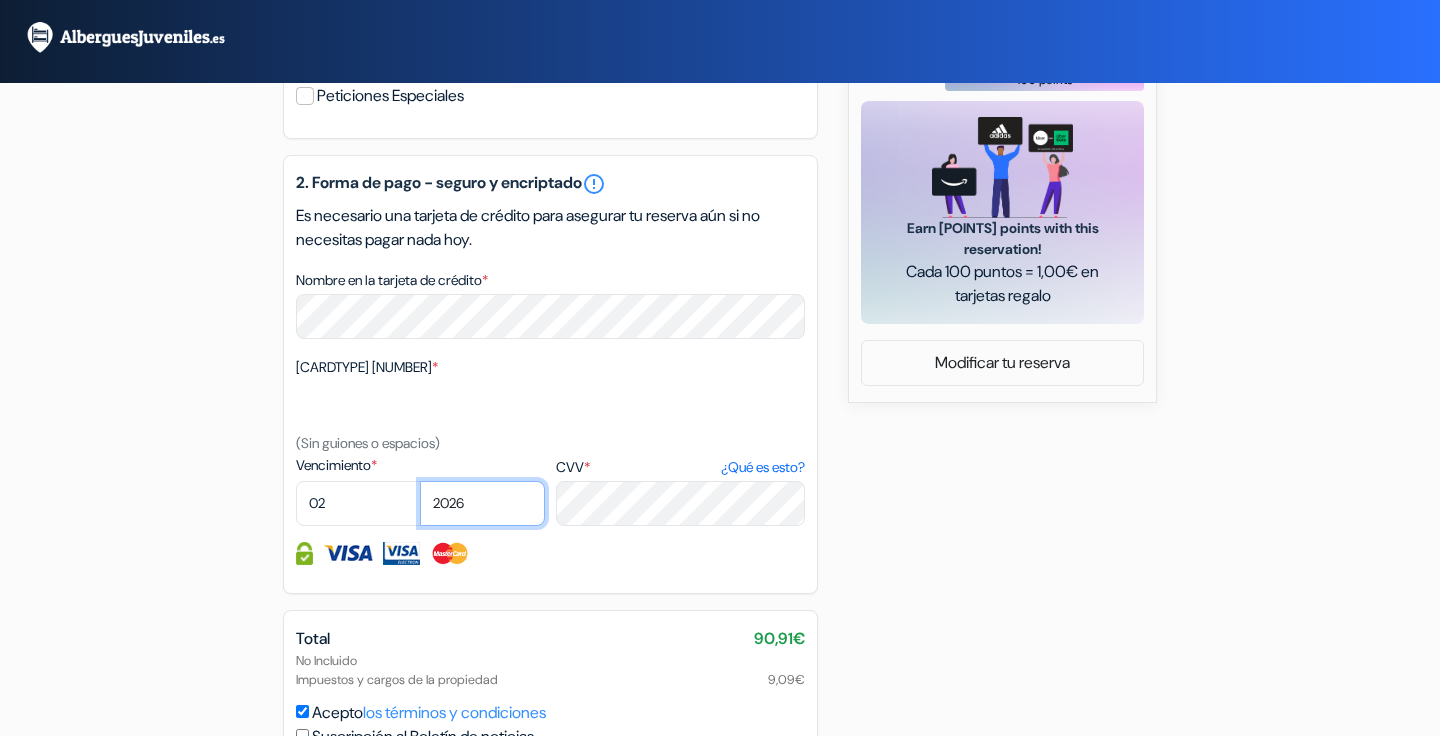 select on "2031" 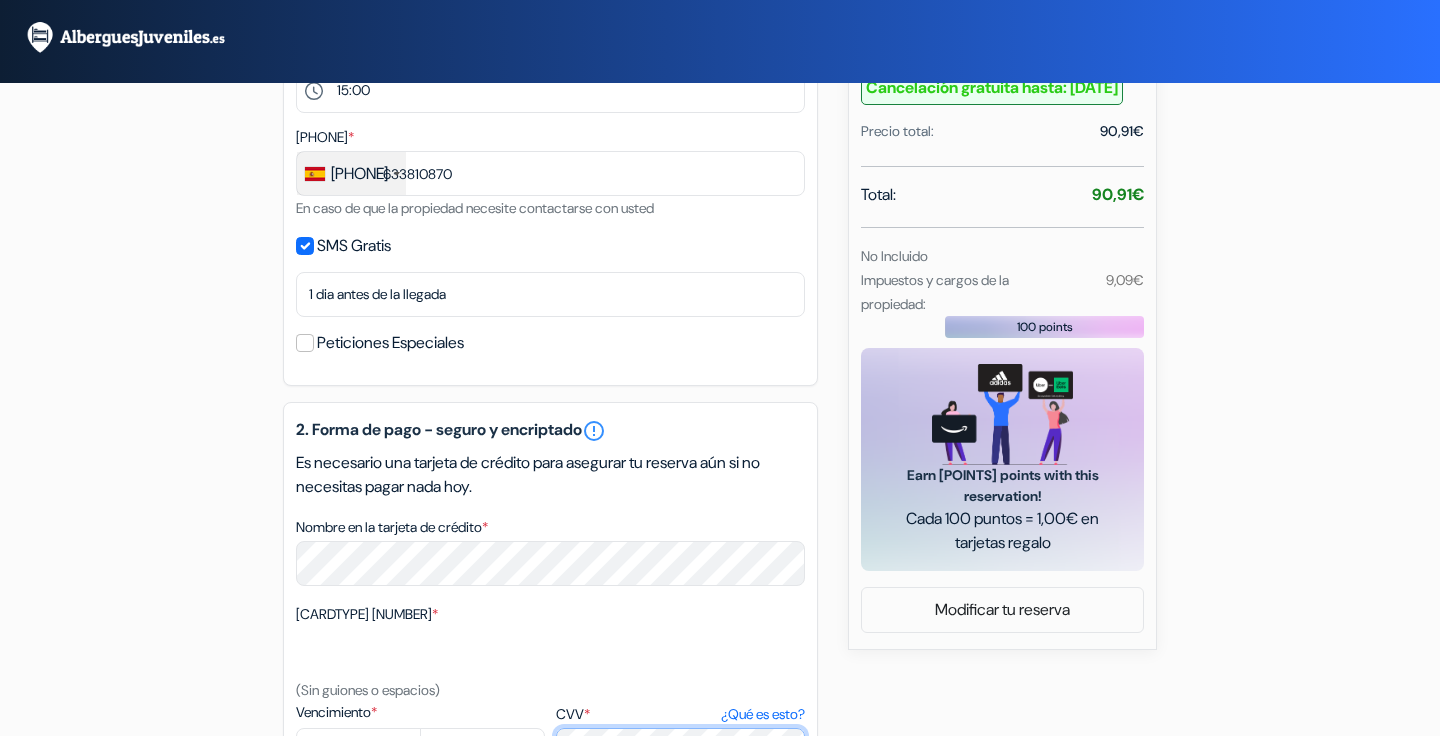 scroll, scrollTop: 655, scrollLeft: 0, axis: vertical 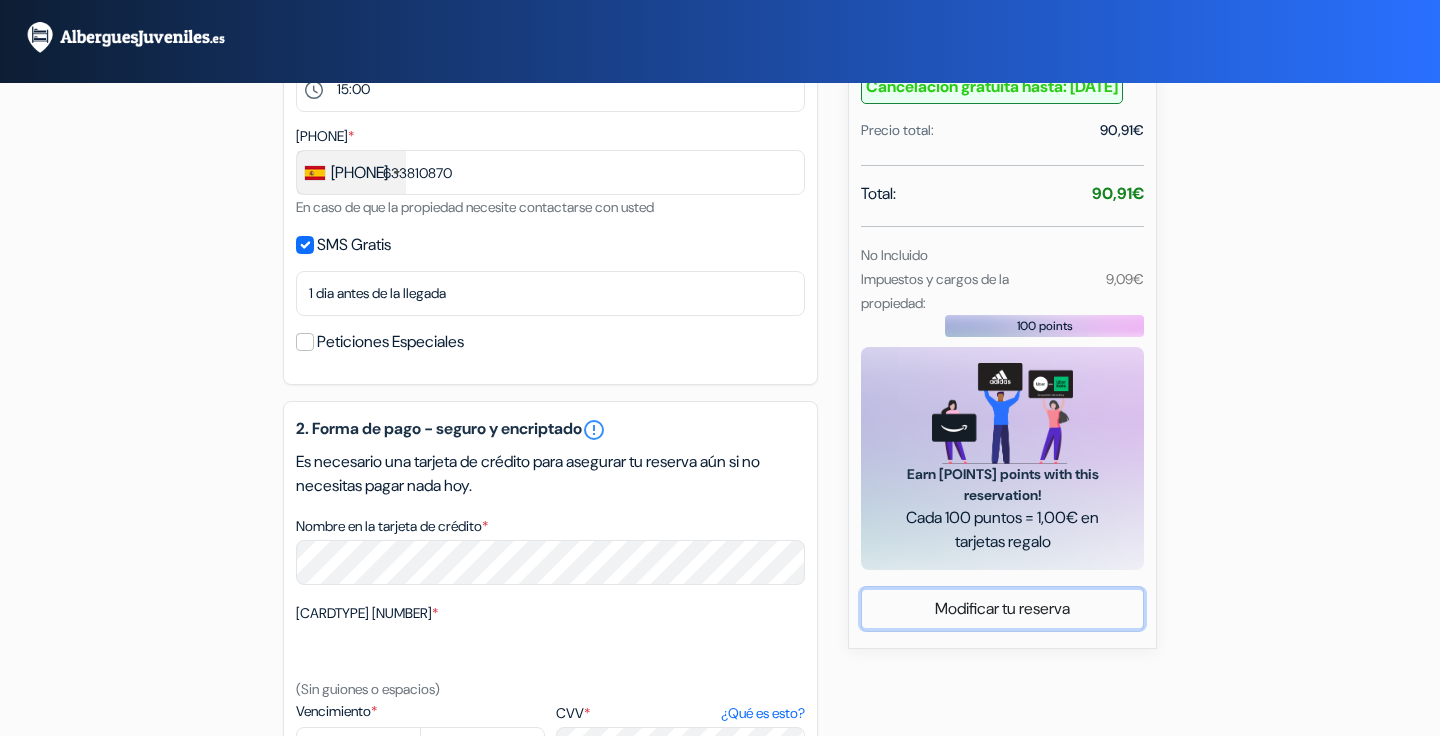 click on "Modificar tu reserva" at bounding box center (1002, 609) 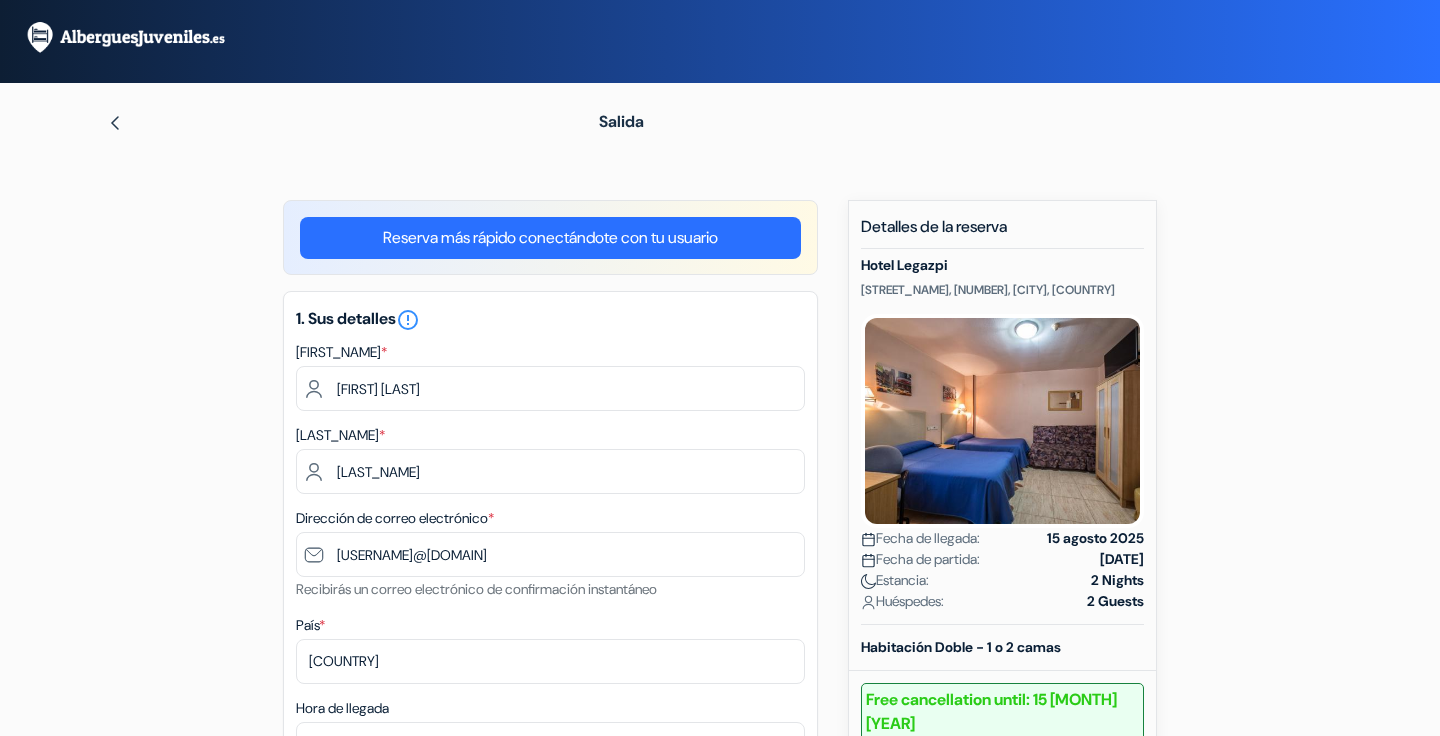 select on "15" 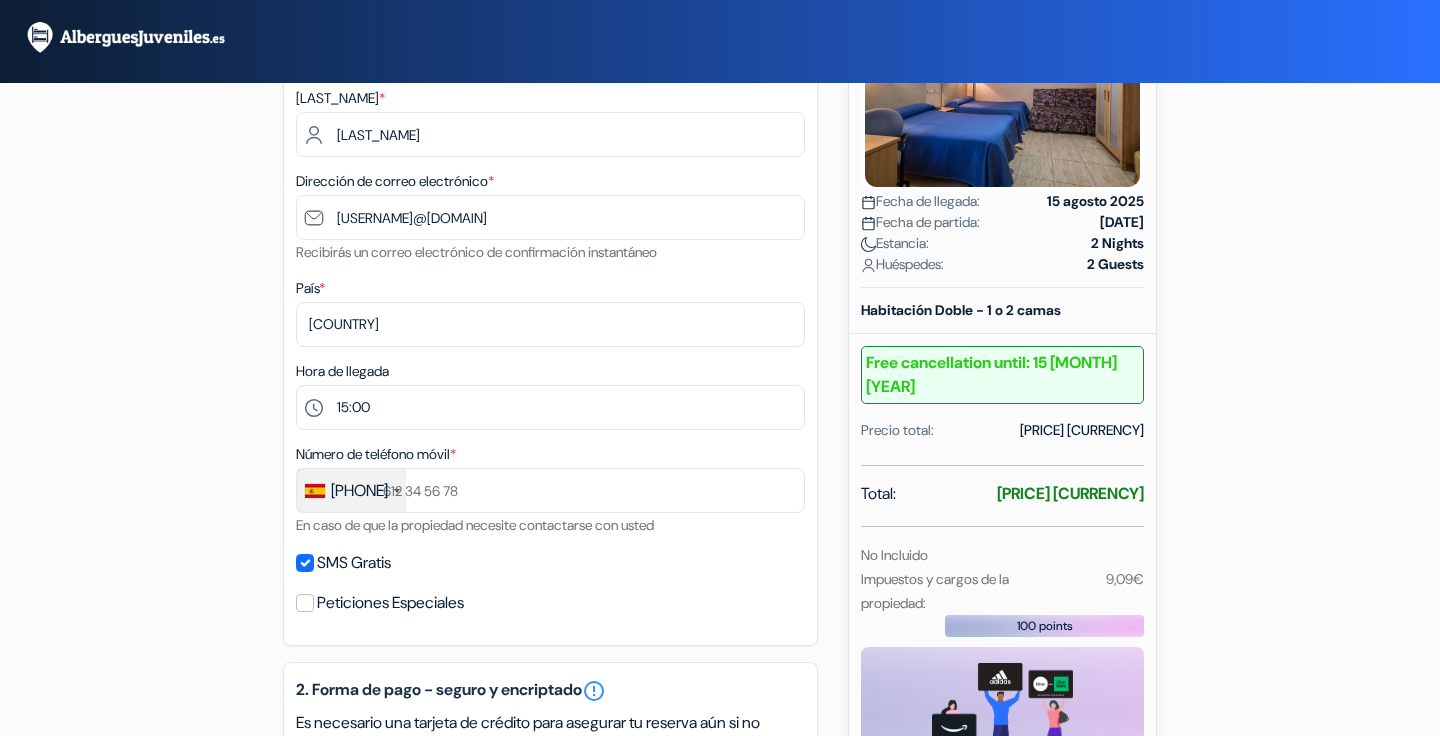 scroll, scrollTop: 325, scrollLeft: 0, axis: vertical 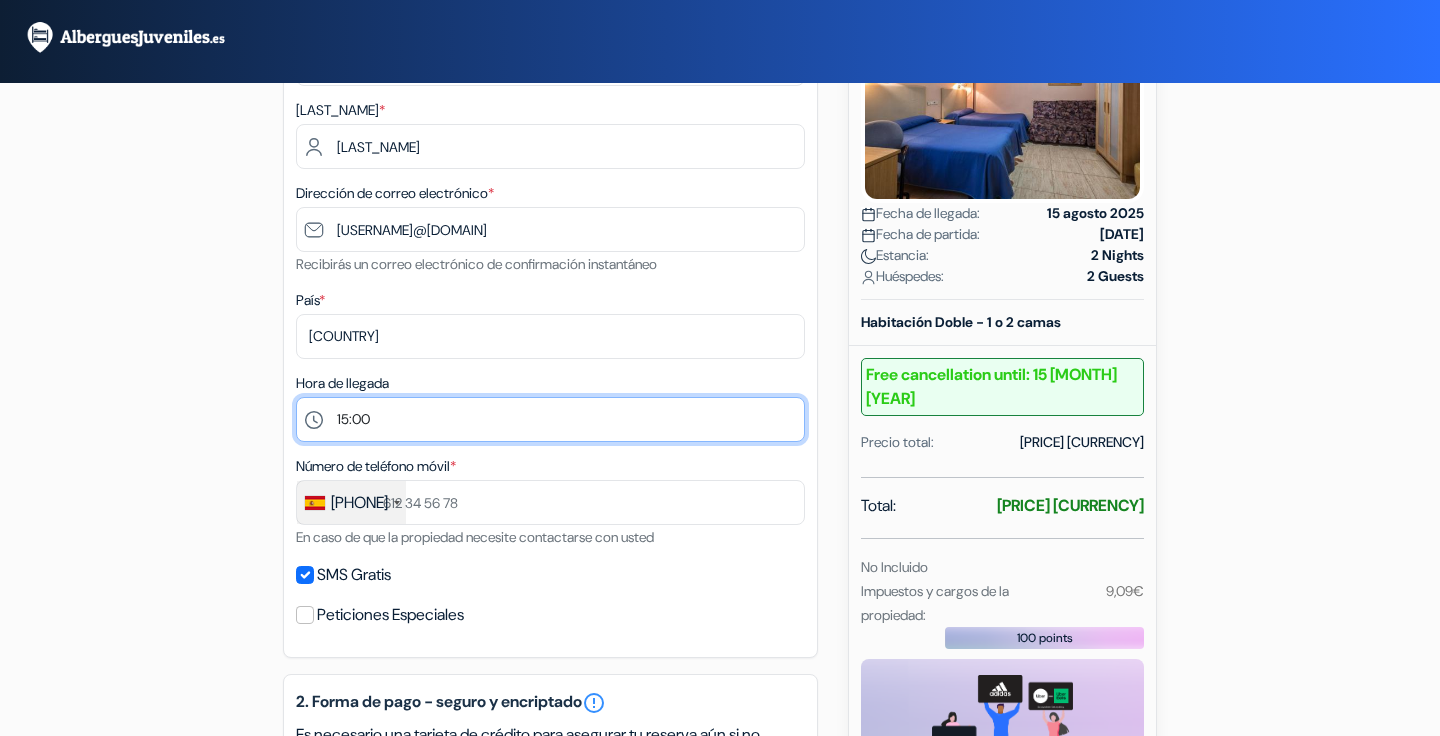 click on "Por favor selecciona
15:00
16:00
17:00
18:00
19:00
20:00
21:00
22:00
23:00
0:00" at bounding box center [550, 419] 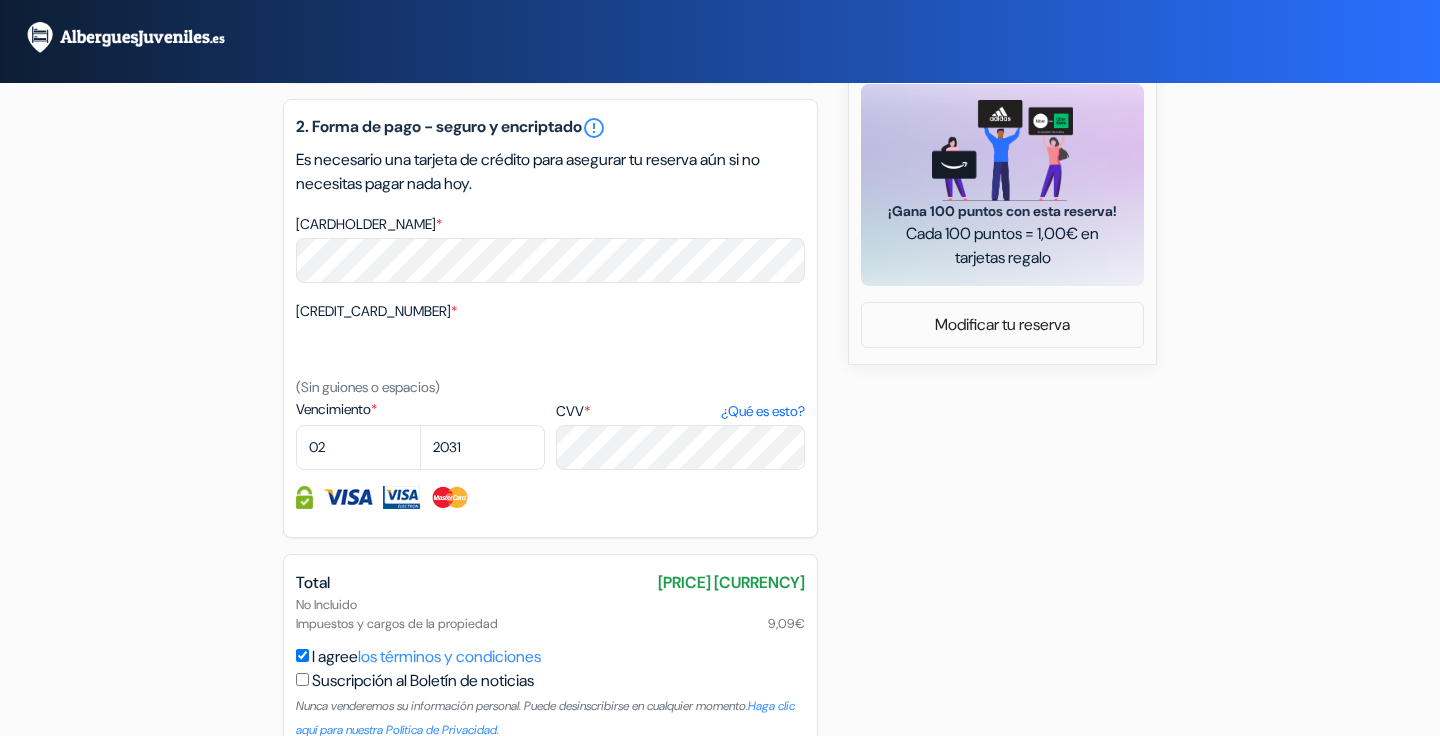 scroll, scrollTop: 1013, scrollLeft: 0, axis: vertical 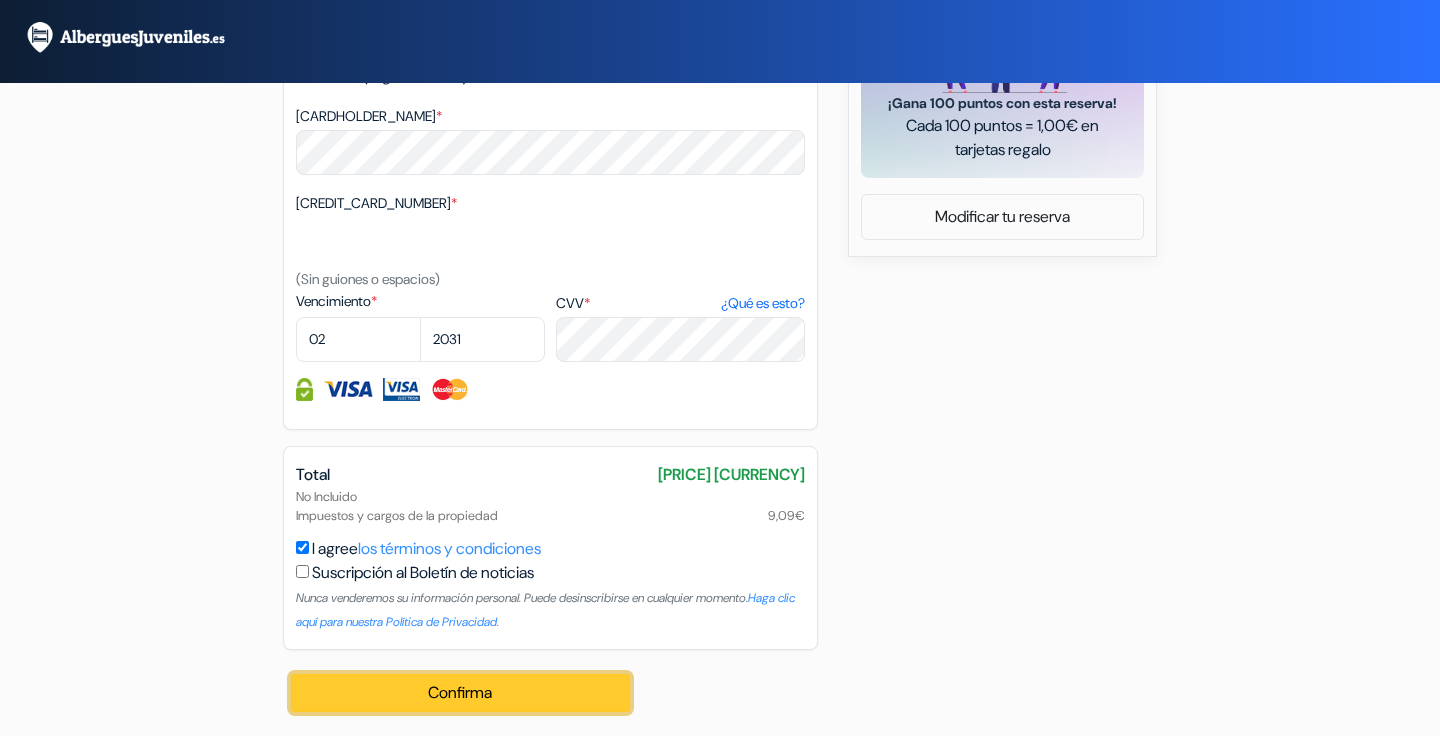 click on "Confirma
Loading..." at bounding box center [460, 693] 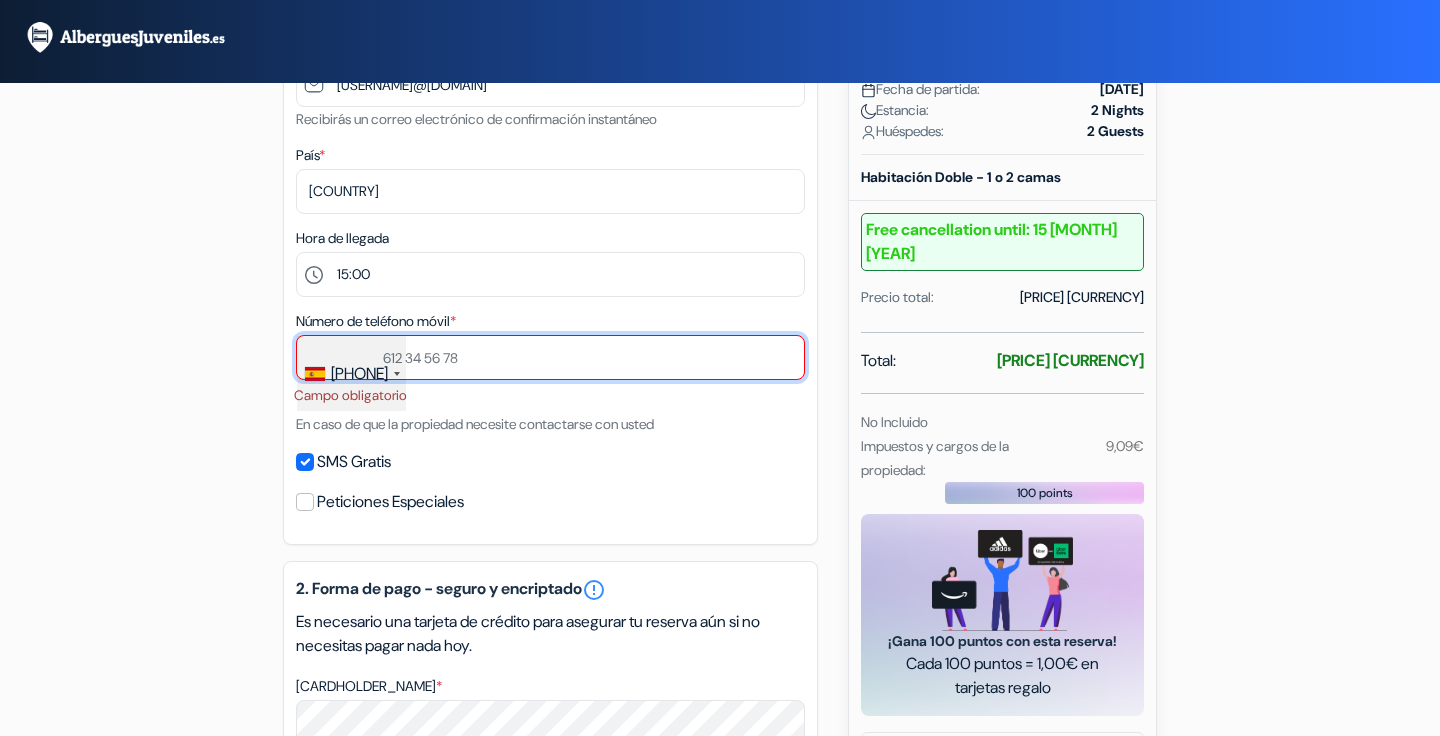 scroll, scrollTop: 462, scrollLeft: 0, axis: vertical 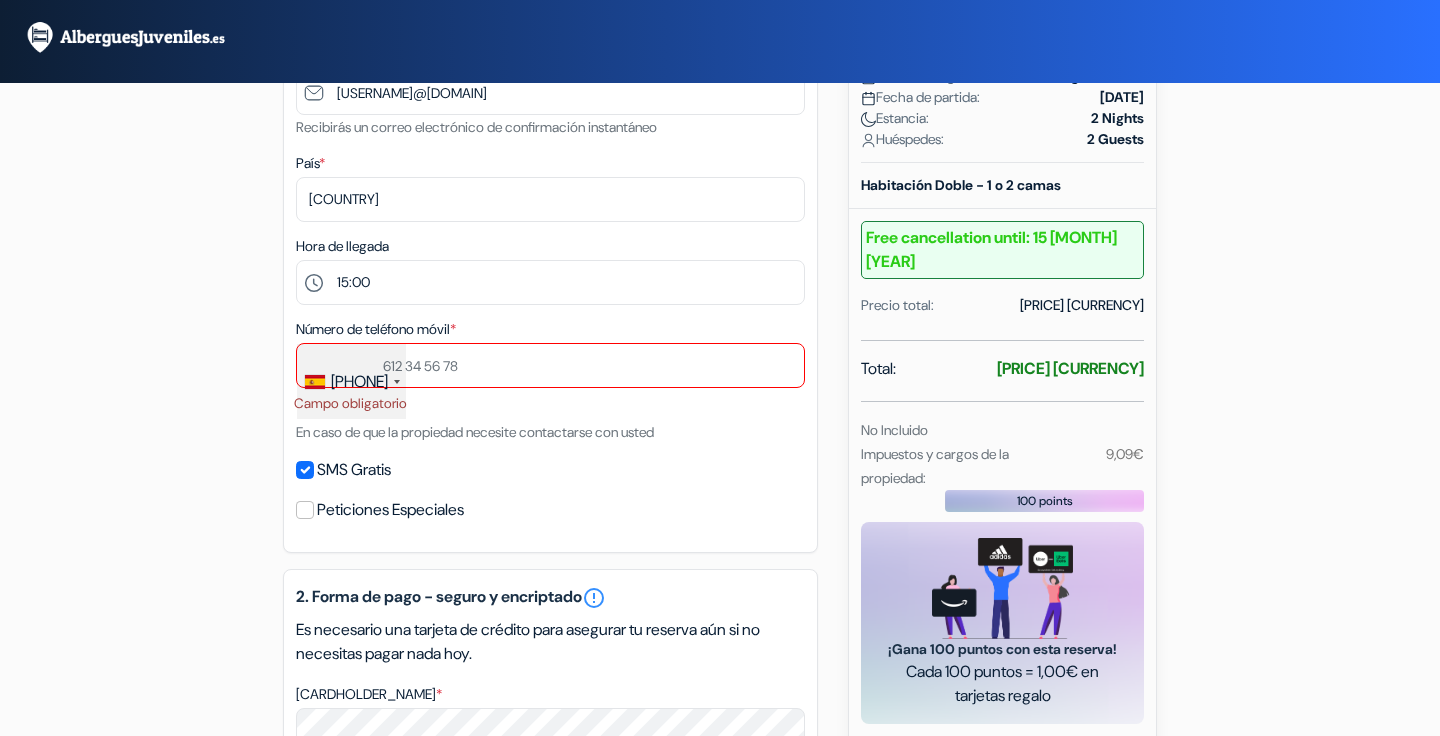 click on "Número de teléfono móvil                             *
+34 France +33 United Kingdom +44 Germany (Deutschland) +49 Spain (España) +34 Italy (Italia) +39 United States +1 Afghanistan (‫افغانستان‬‎) +93 Albania (Shqipëri) +355 Algeria (‫الجزائر‬‎) +213 American Samoa +1 Andorra +376 Angola +244 Anguilla +1 Antigua and Barbuda +1 Argentina +54 Armenia (Հայաստան) +374 Aruba +297 Australia +61 Austria (Österreich) +43 Azerbaijan (Azərbaycan) +994 Bahamas +1 Bahrain (‫البحرين‬‎) +973 Bangladesh (বাংলাদেশ) +880 Barbados +1 Belarus (Беларусь) +375 Belgium (België) +32 Belize +501 Benin (Bénin) +229 Bermuda +1 Bhutan (འབྲུག) +975 Bolivia +591 Bosnia and Herzegovina (Босна и Херцеговина) +387 Botswana +267 Brazil (Brasil) +55 British Indian Ocean Territory +246 British Virgin Islands +1 Brunei +673 Bulgaria (България) +359 Burkina Faso +226 +257 +855 +1" at bounding box center [550, 380] 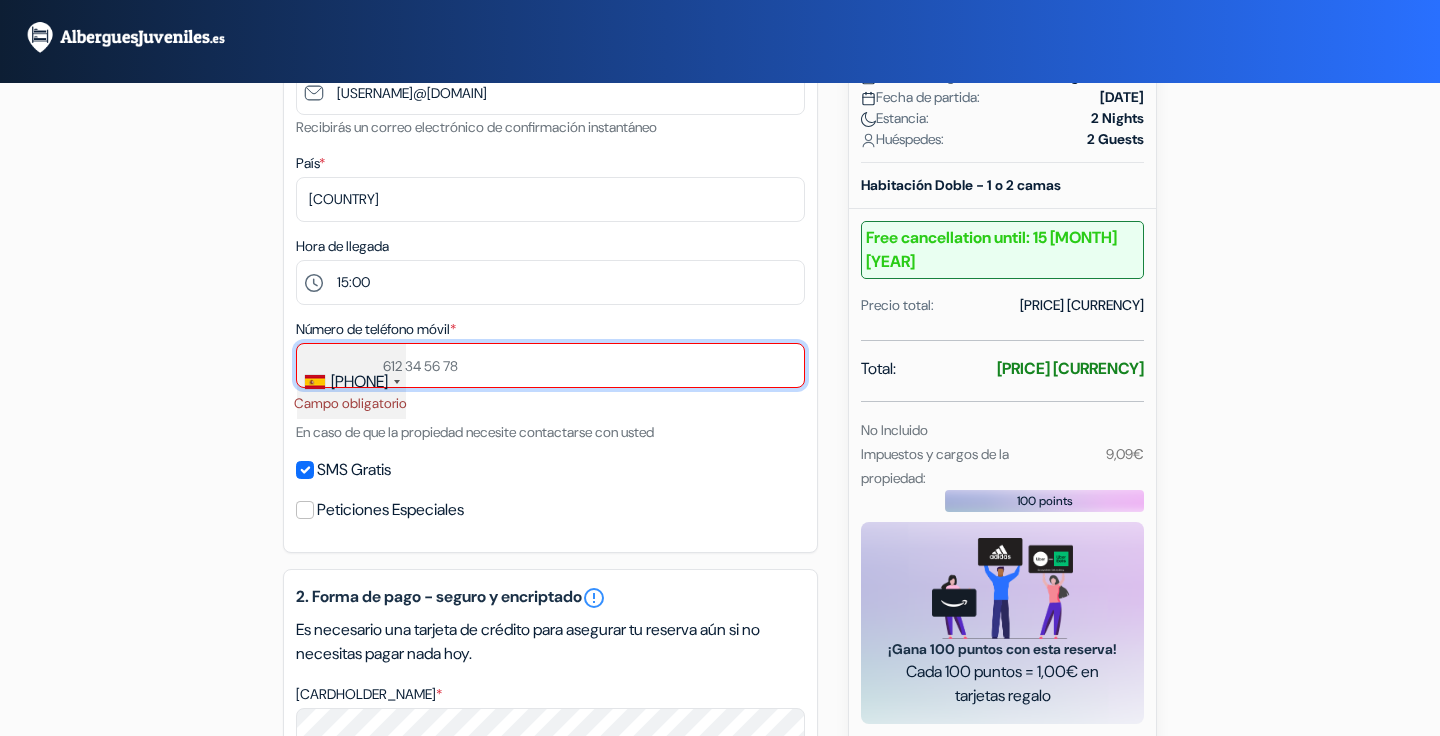 click at bounding box center [550, 365] 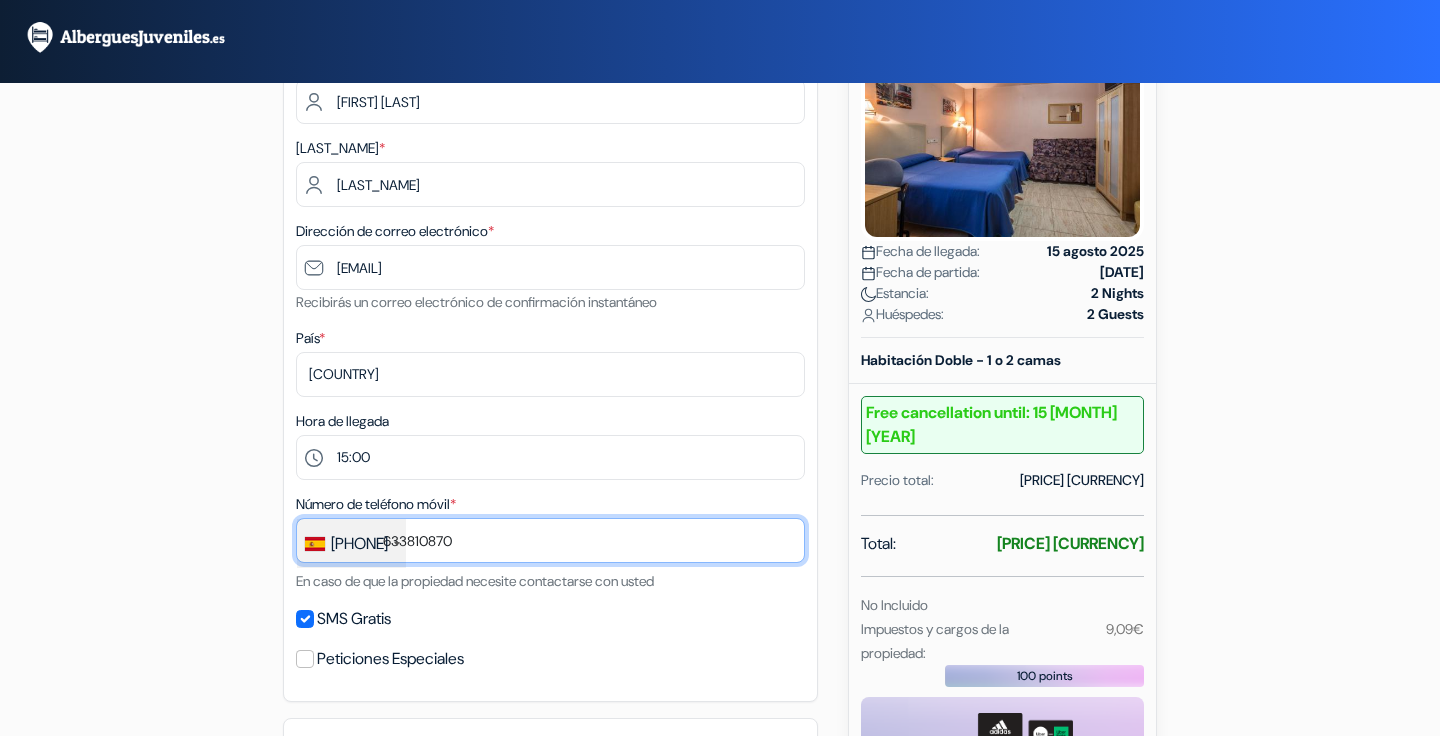 scroll, scrollTop: 227, scrollLeft: 0, axis: vertical 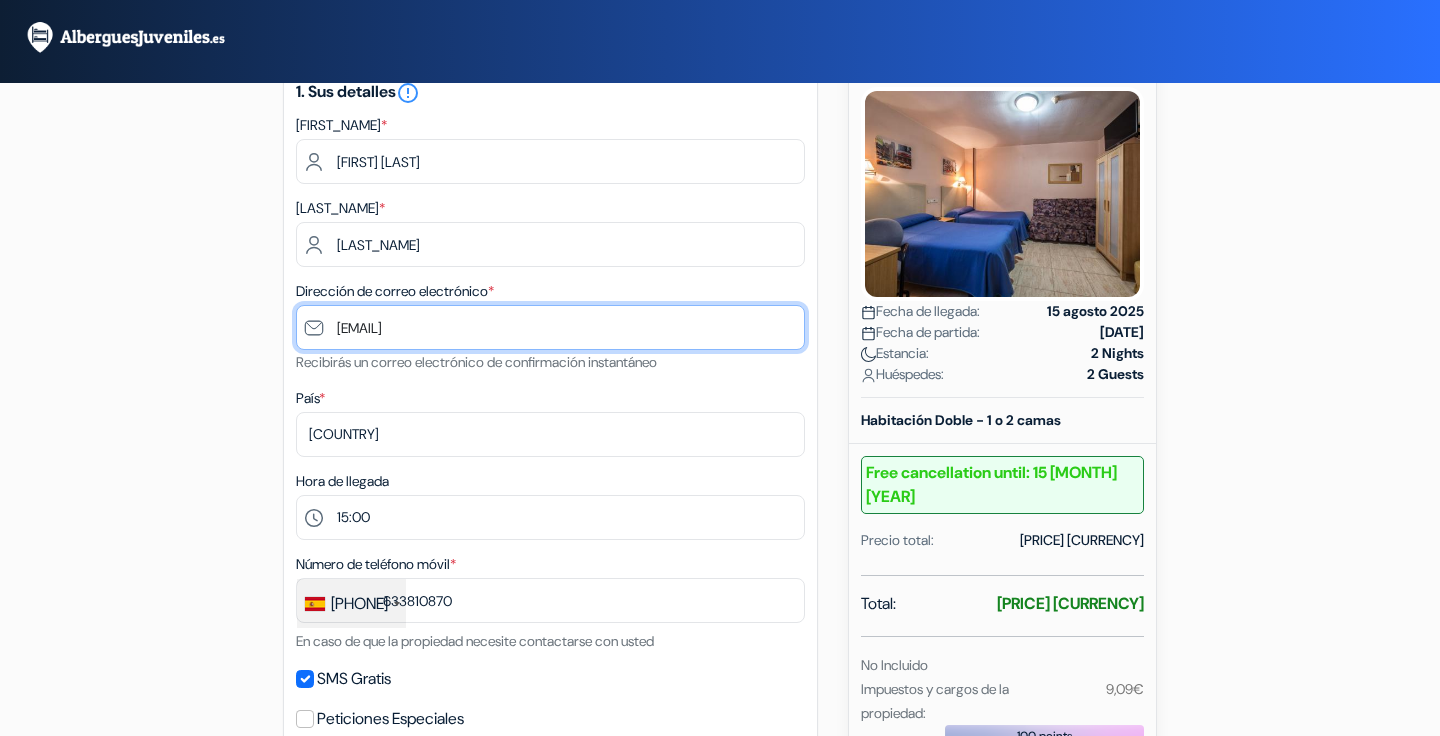 click on "nicolitta3koia@gmail.com" at bounding box center [550, 327] 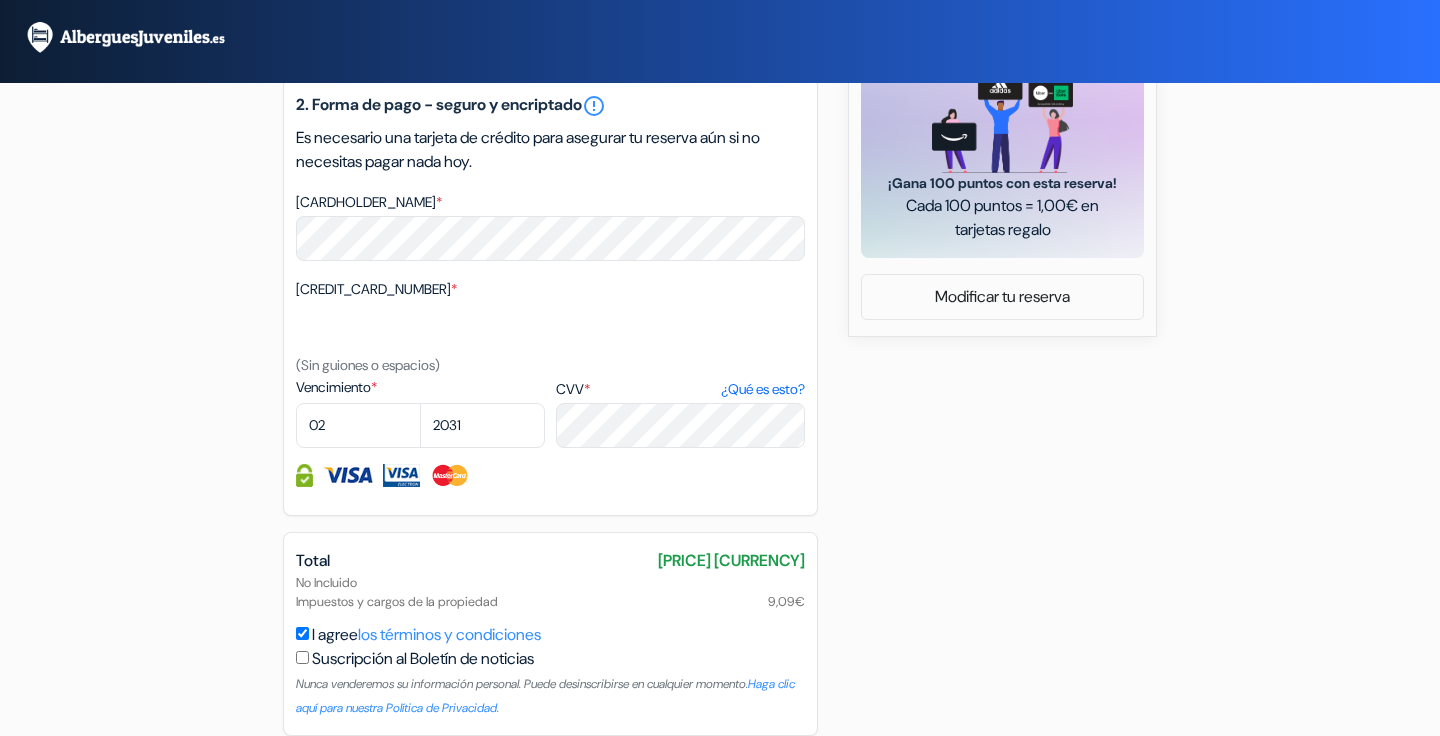 scroll, scrollTop: 1019, scrollLeft: 0, axis: vertical 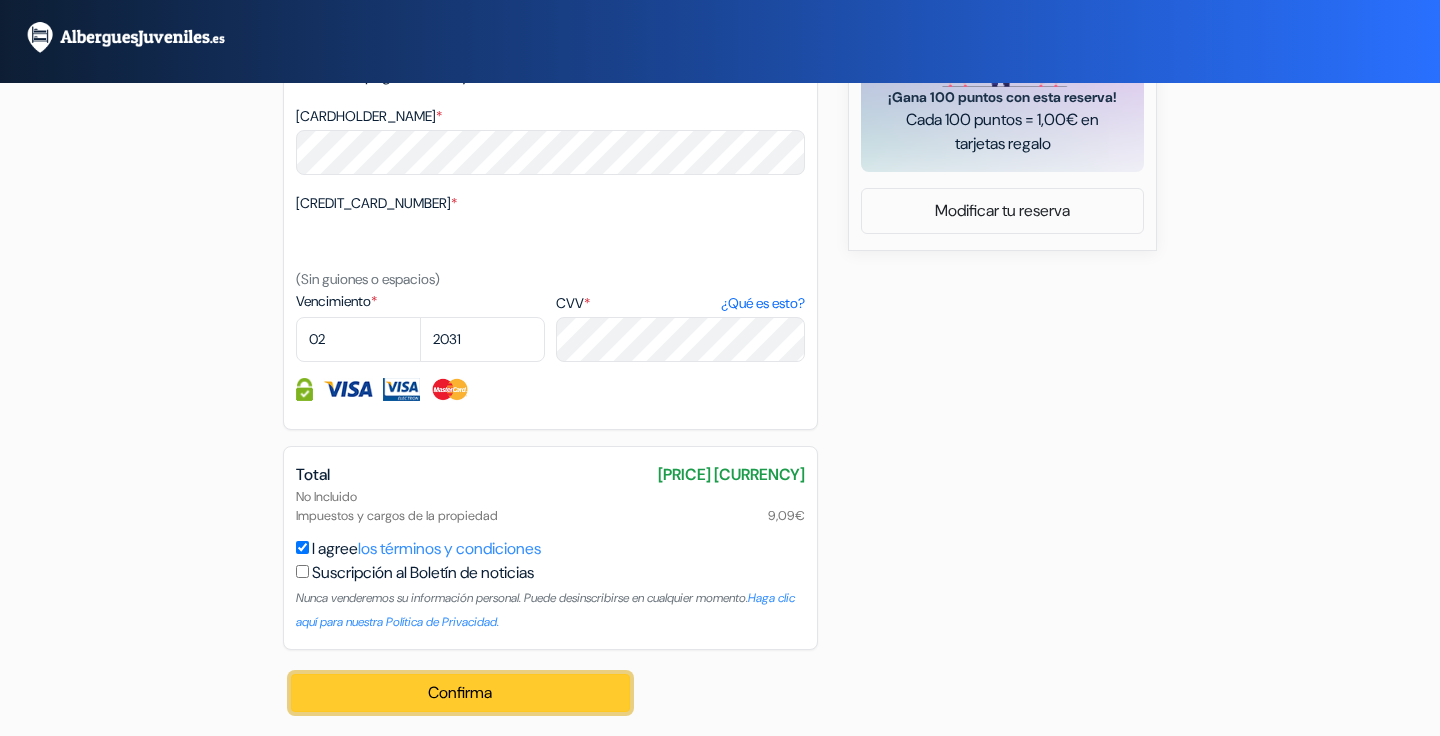 click on "Confirma
Loading..." at bounding box center (460, 693) 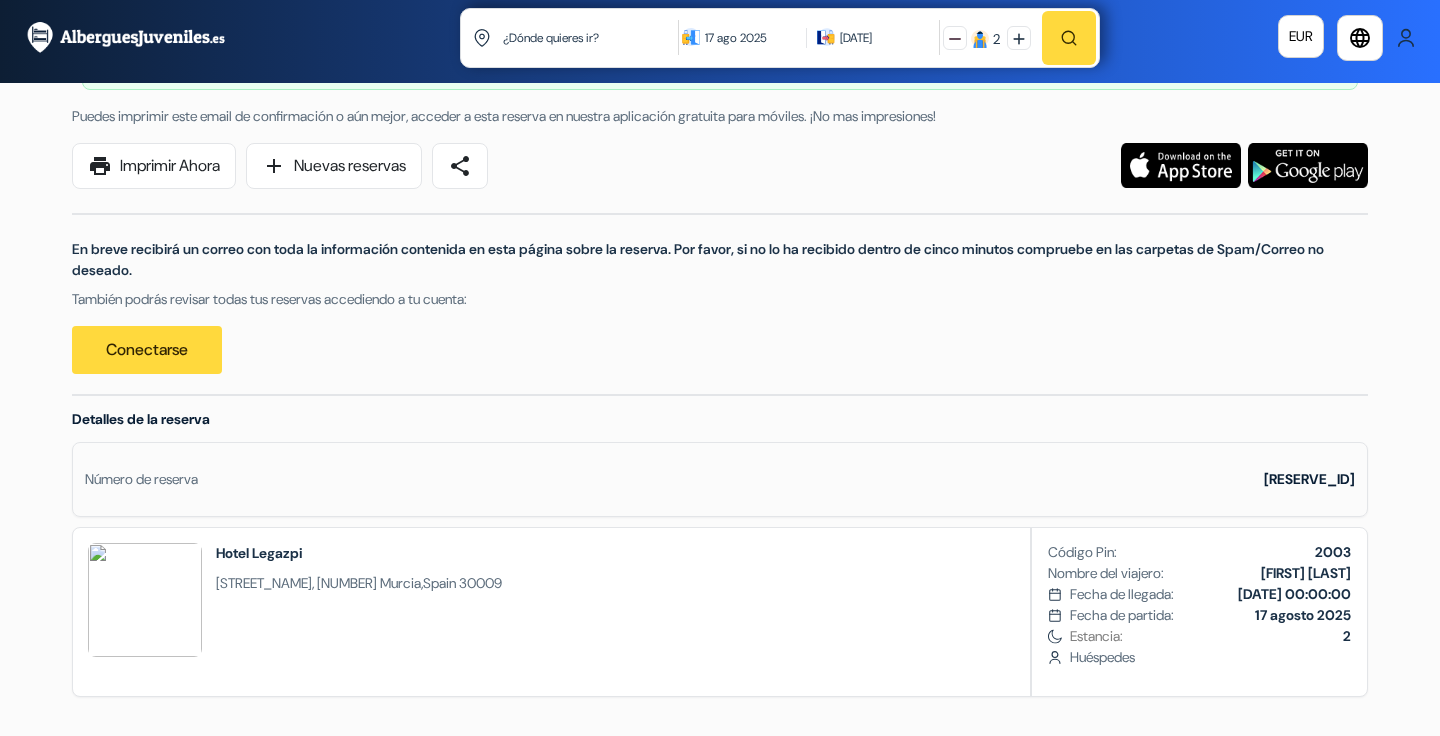 scroll, scrollTop: 130, scrollLeft: 0, axis: vertical 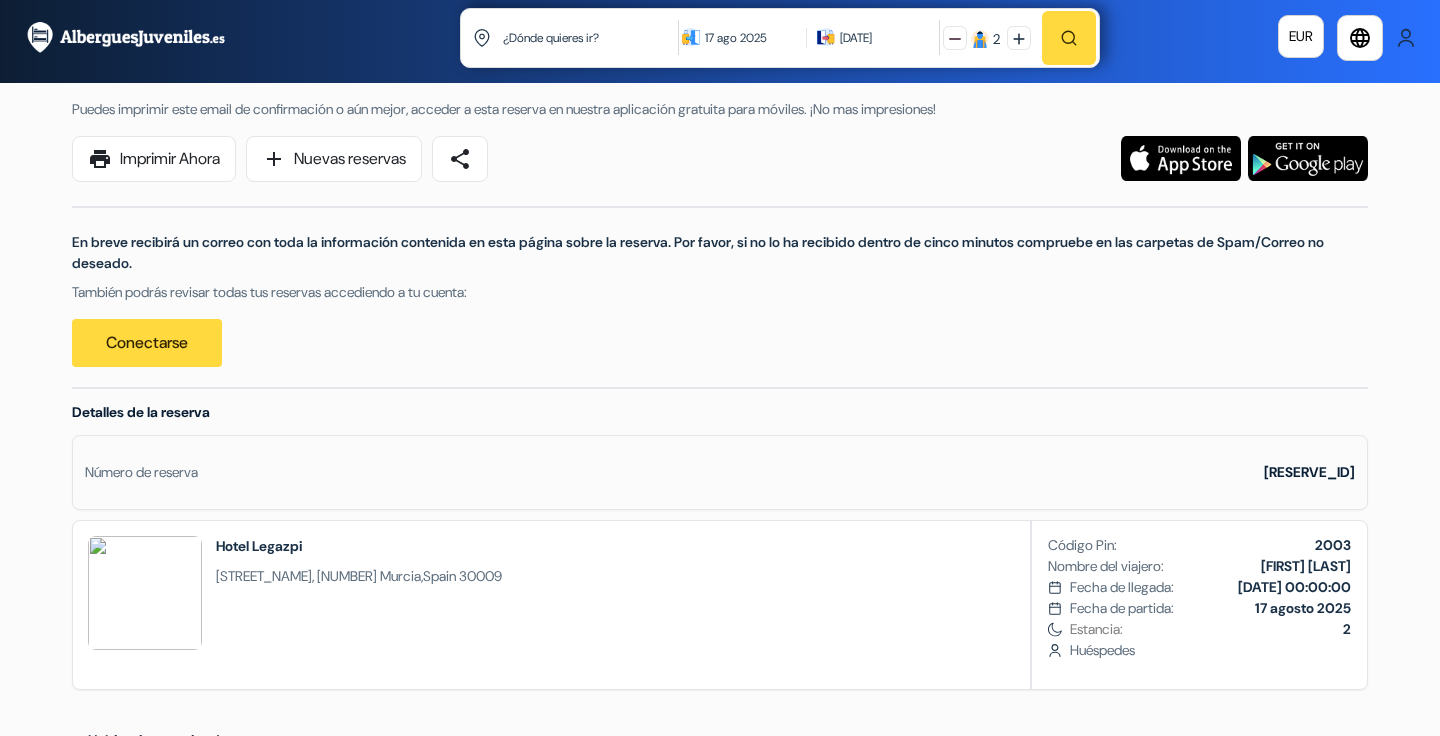 click on "Número de reserva
[RESERVE_ID]" at bounding box center [720, 472] 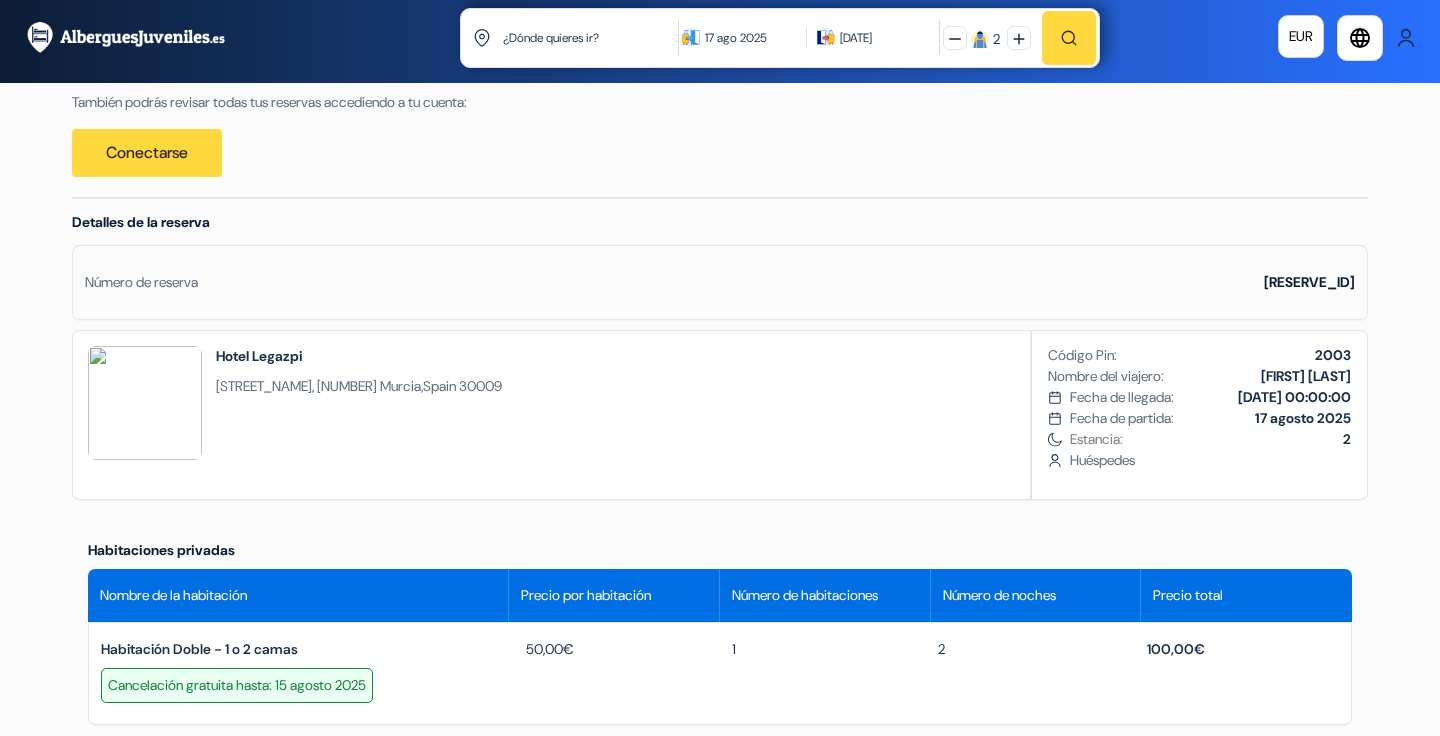 scroll, scrollTop: 326, scrollLeft: 0, axis: vertical 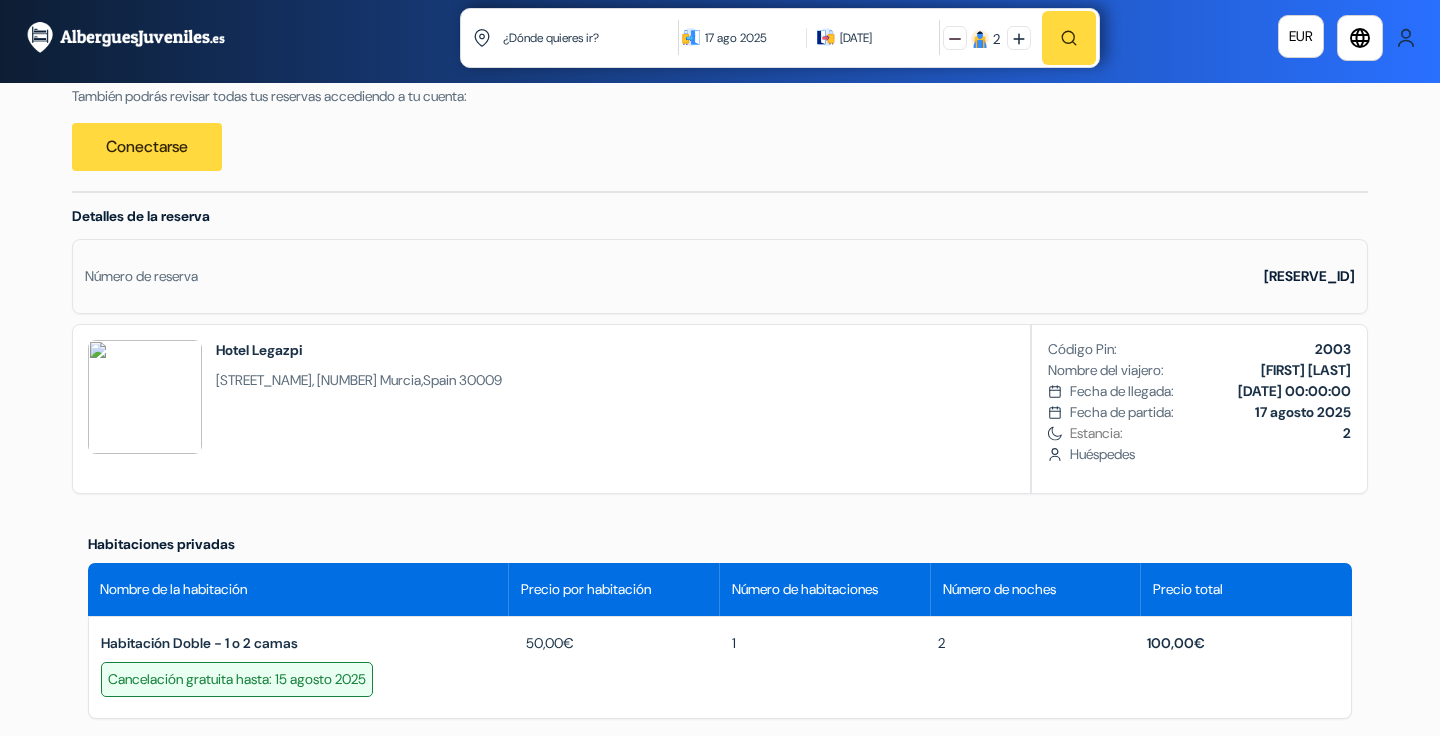 click on "[DATE] [TIME]" at bounding box center (1294, 391) 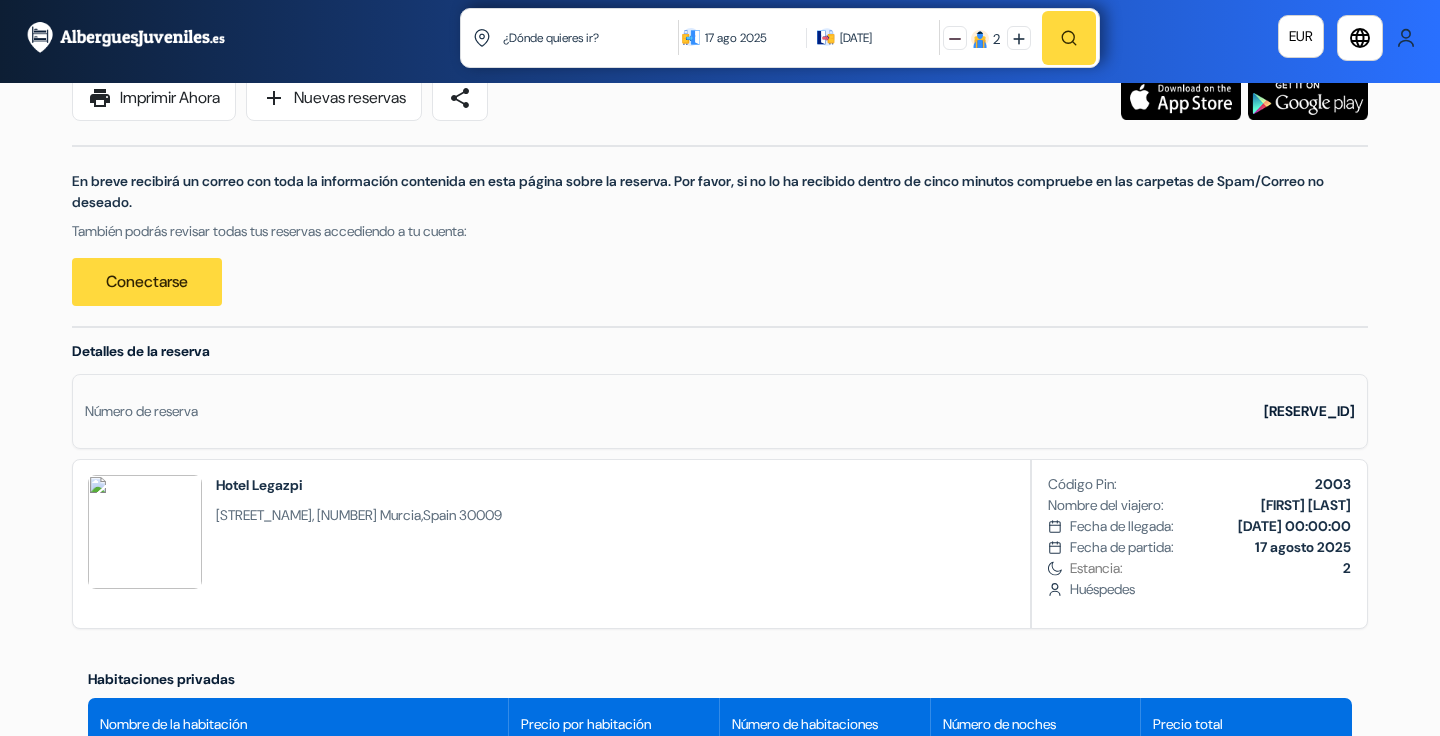scroll, scrollTop: 195, scrollLeft: 0, axis: vertical 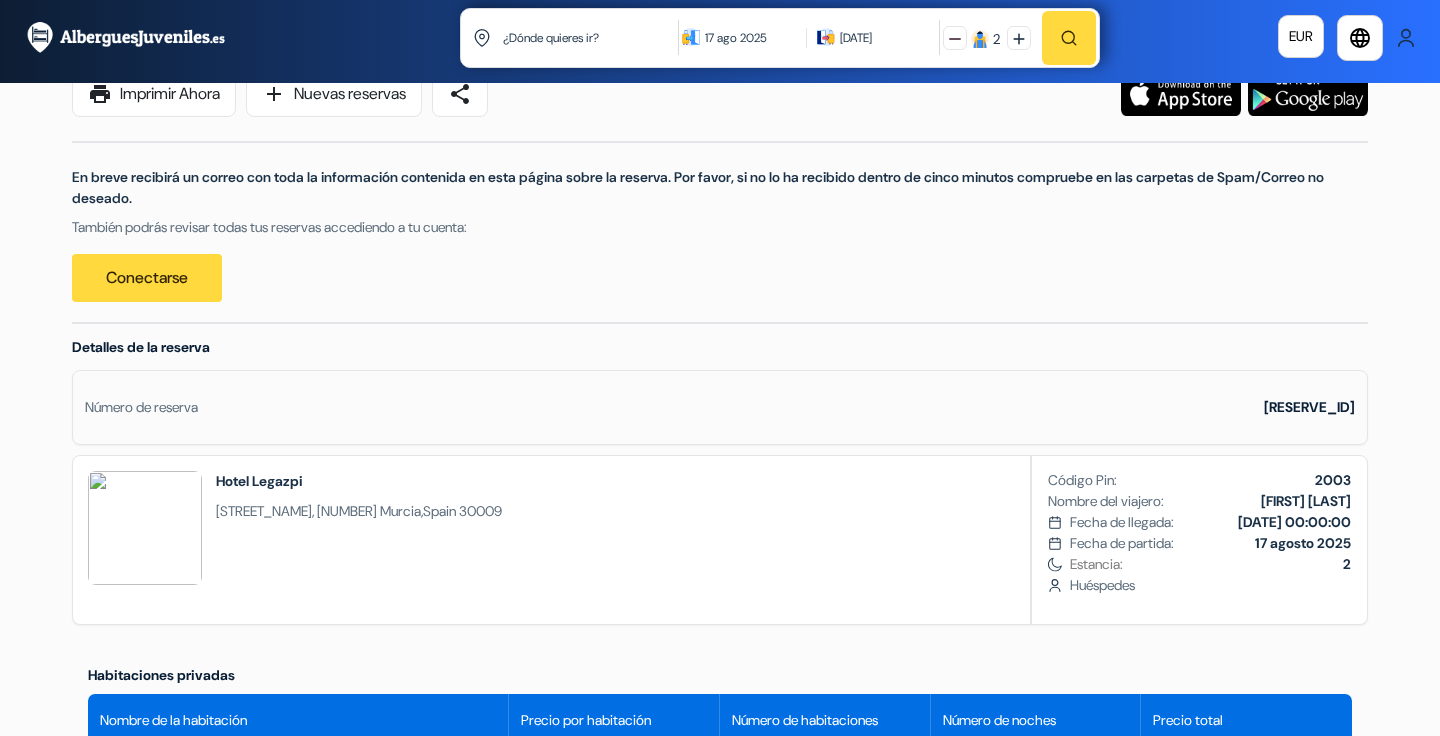 click on "Fecha de partida:
17 agosto 2025" at bounding box center [1210, 543] 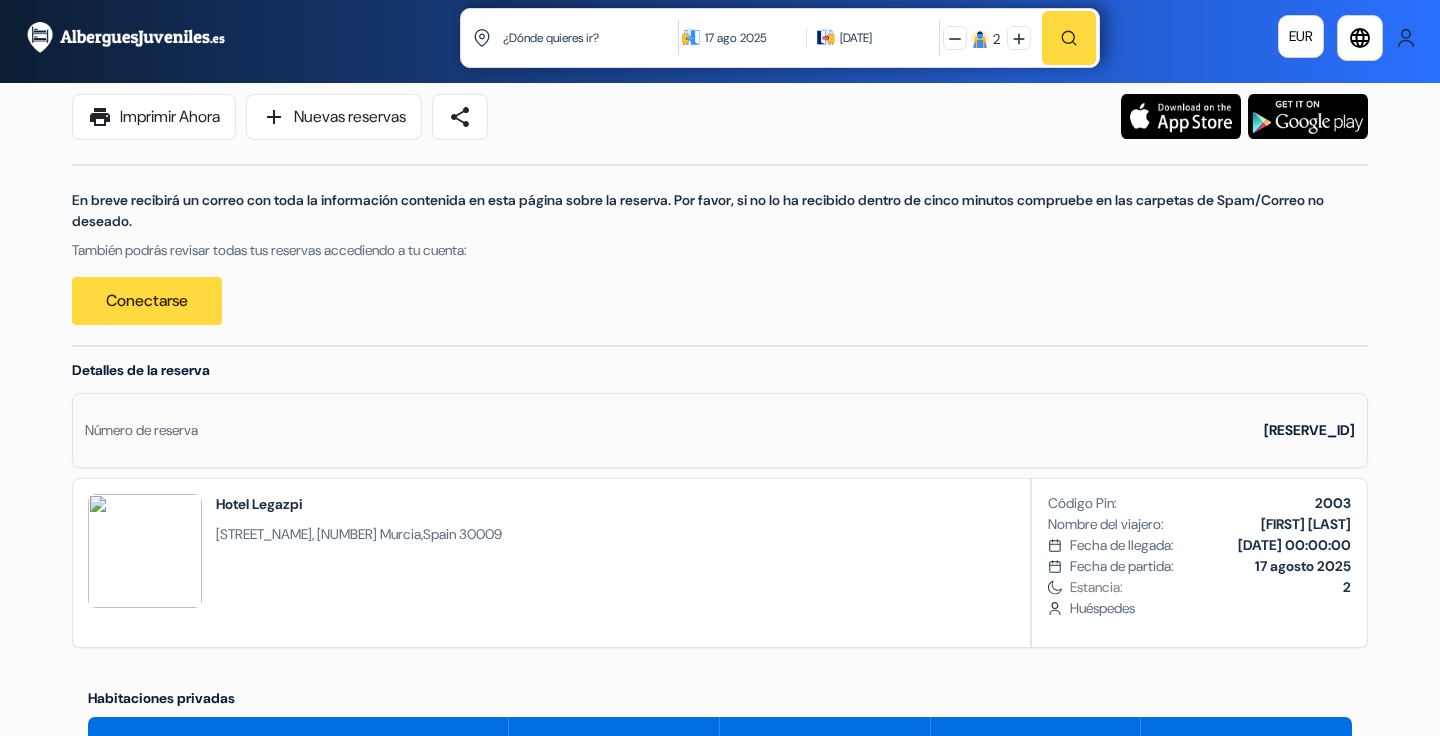 scroll, scrollTop: 0, scrollLeft: 0, axis: both 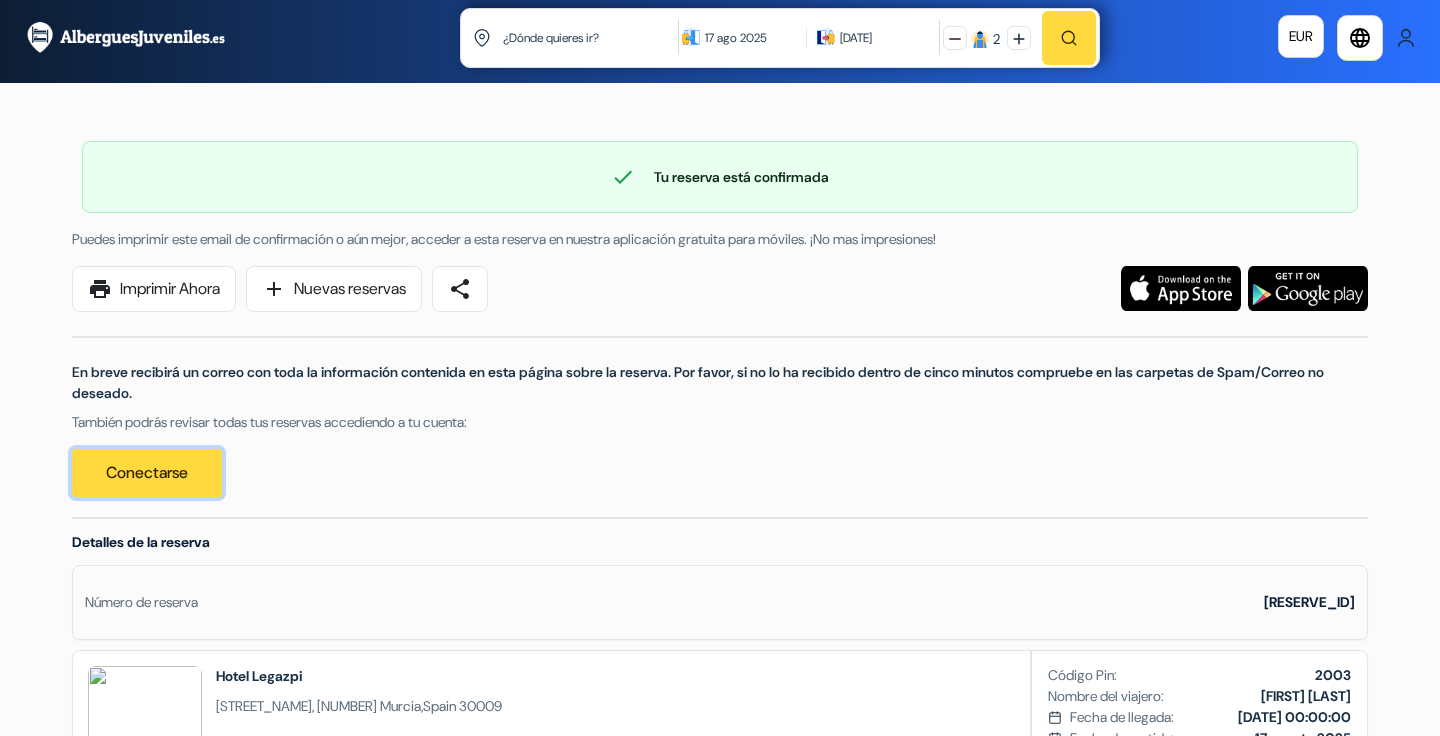 click on "Conectarse" at bounding box center (147, 473) 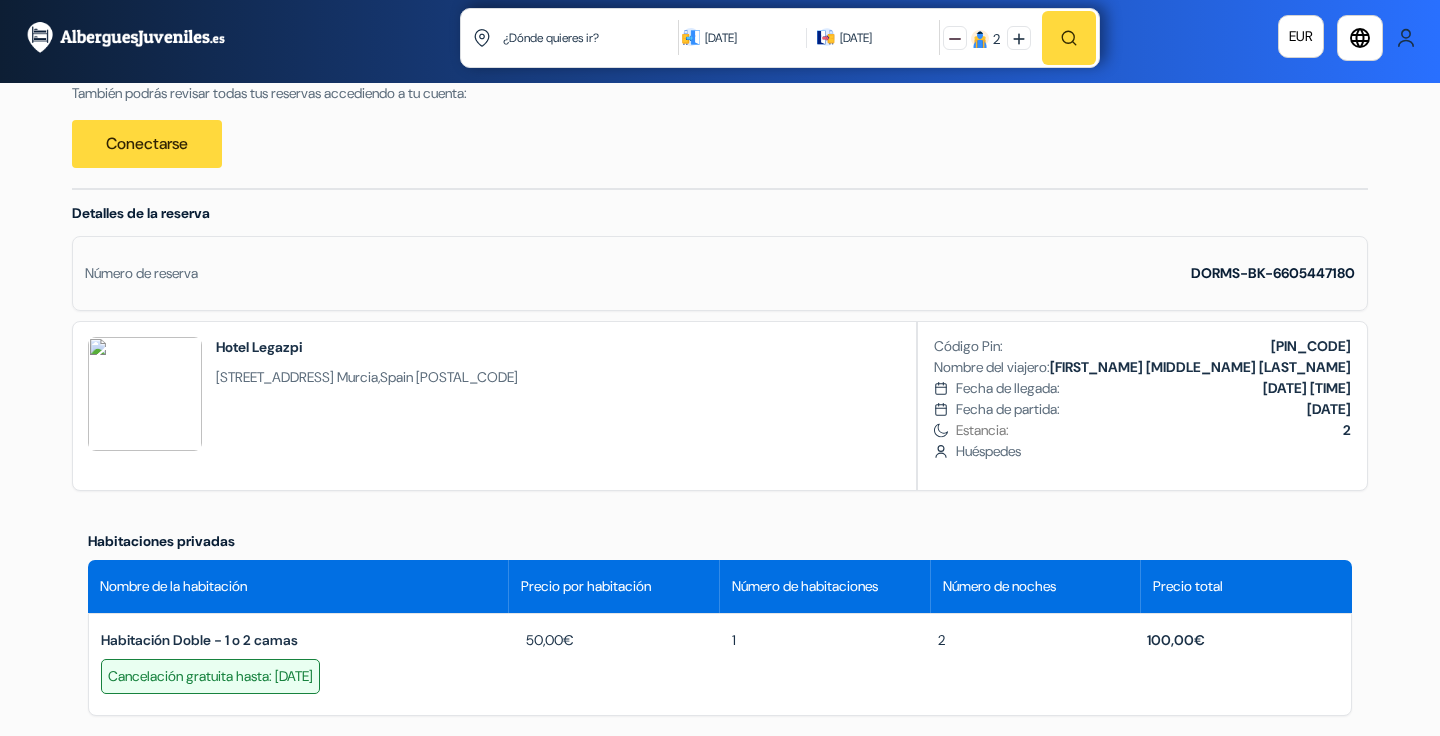 scroll, scrollTop: 330, scrollLeft: 0, axis: vertical 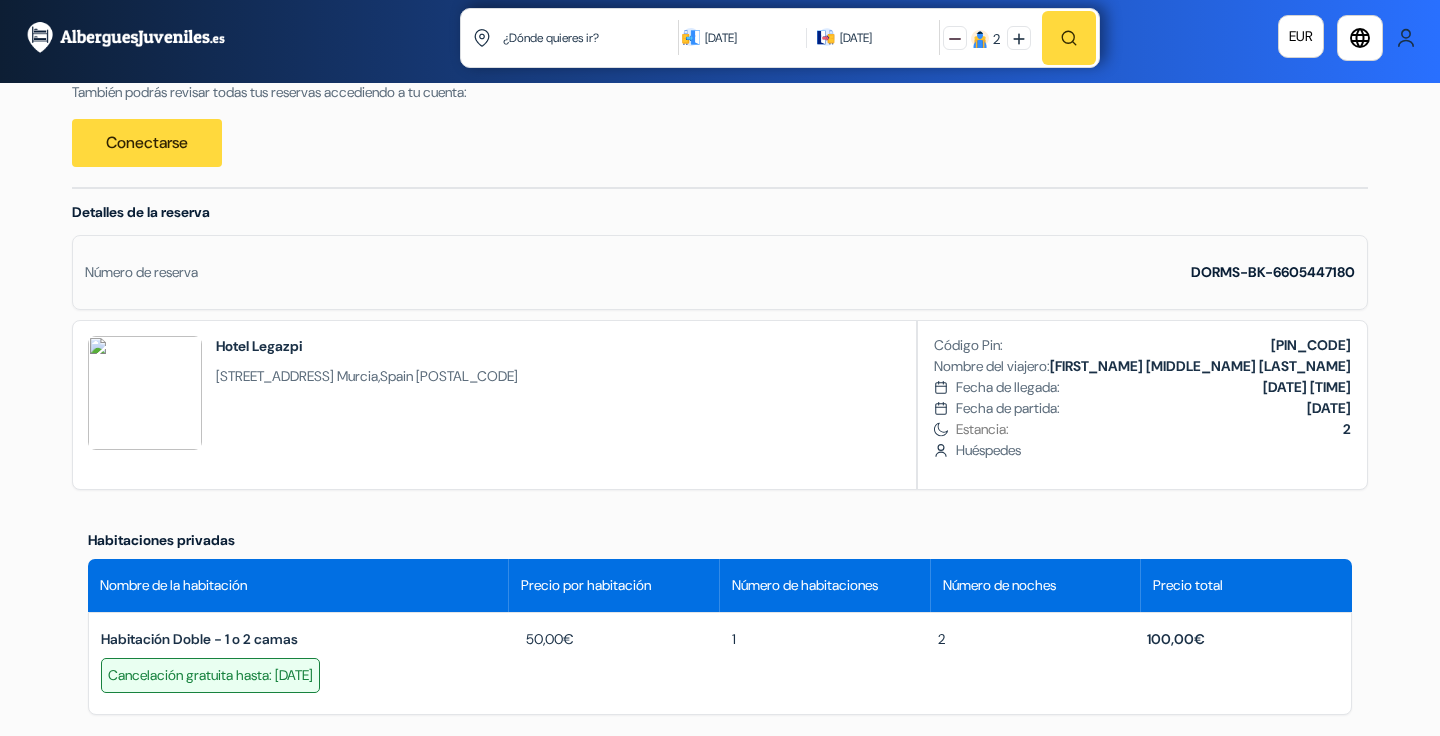 click on "Código Pin:
[PIN_CODE]" at bounding box center [1142, 345] 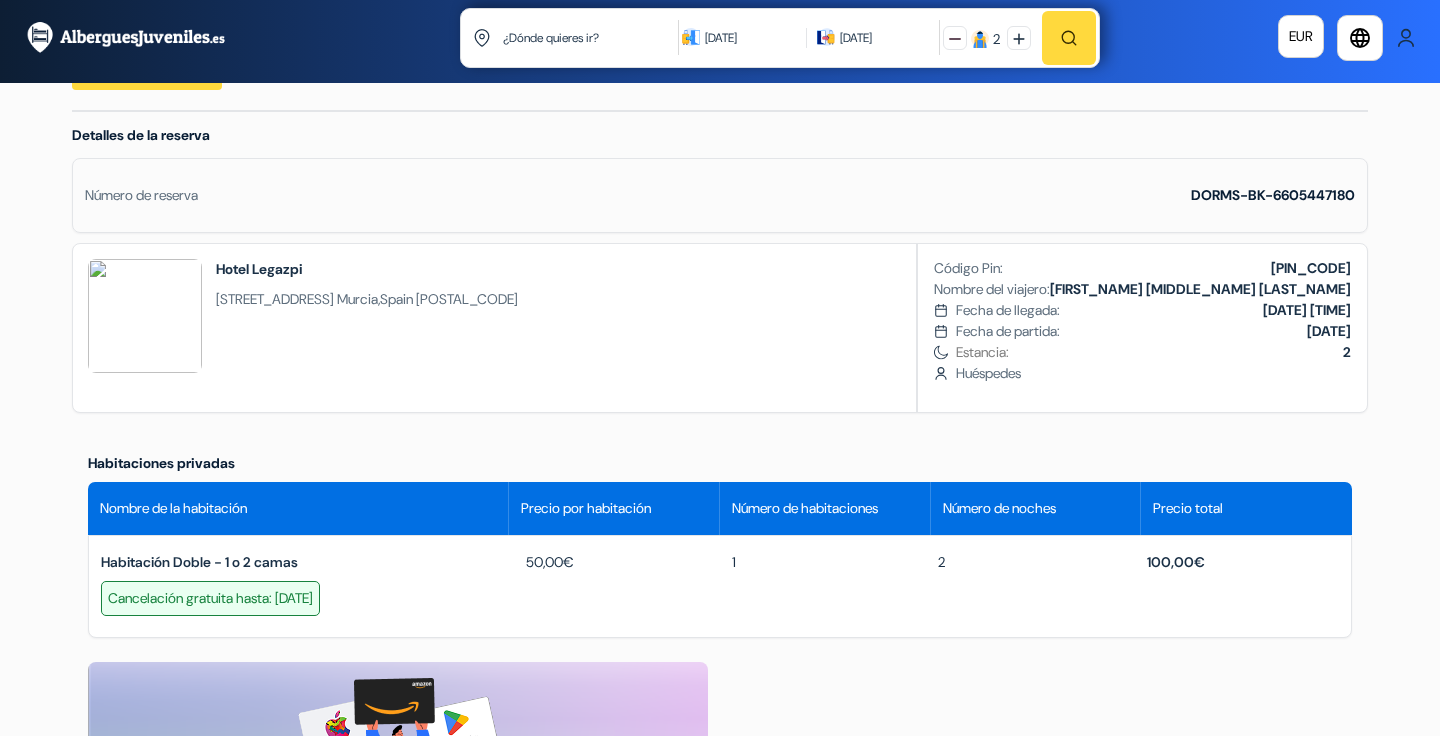 scroll, scrollTop: 365, scrollLeft: 0, axis: vertical 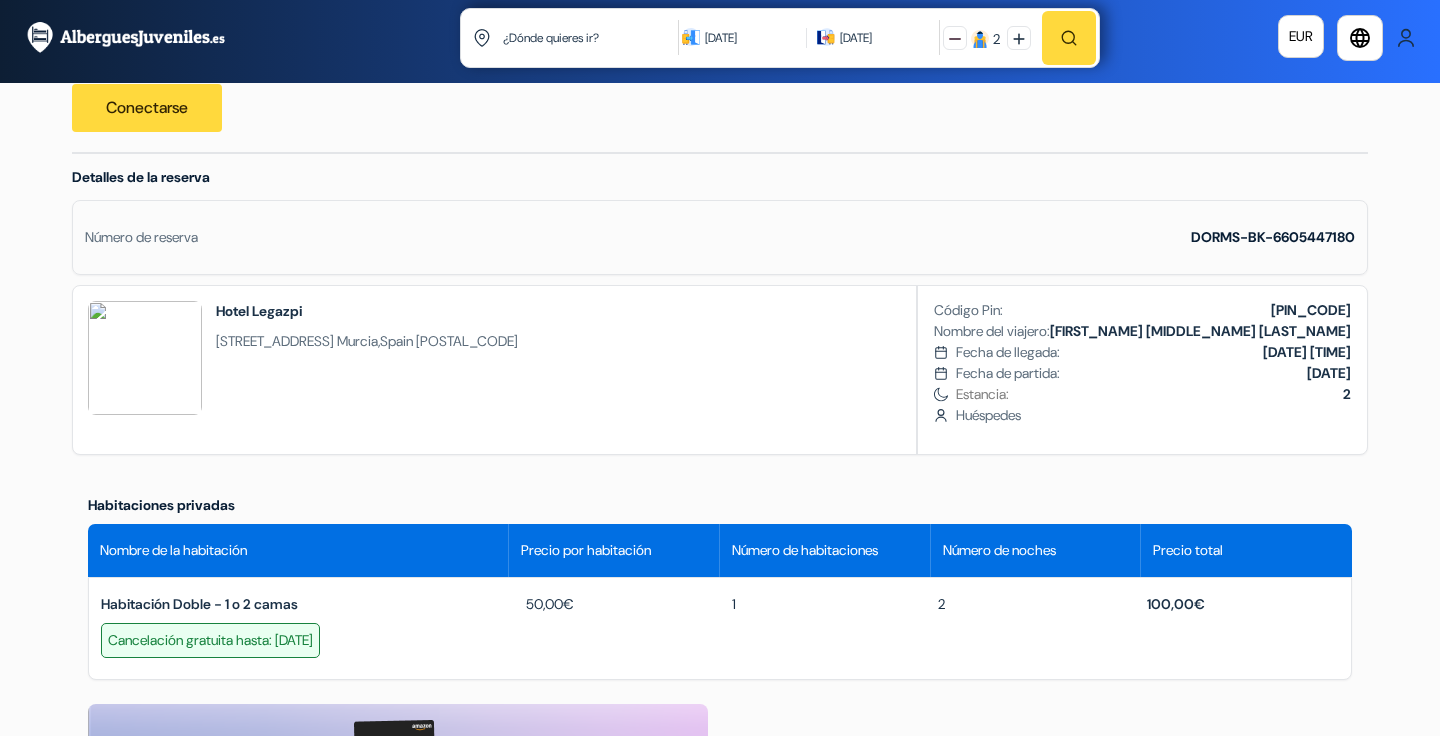 click on "[FIRST_NAME] [MIDDLE_NAME] [LAST_NAME]" at bounding box center (1200, 331) 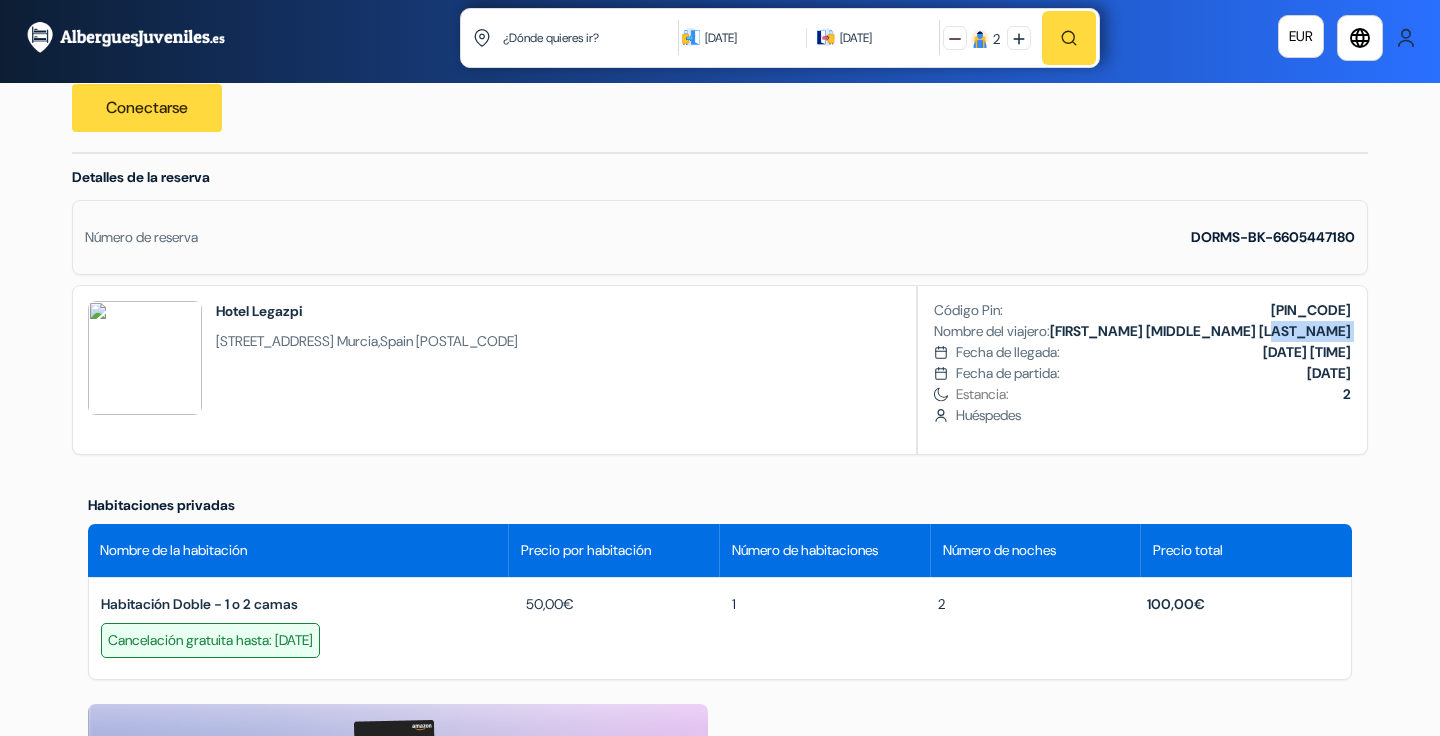 click on "Hotel Legazpi" at bounding box center (367, 311) 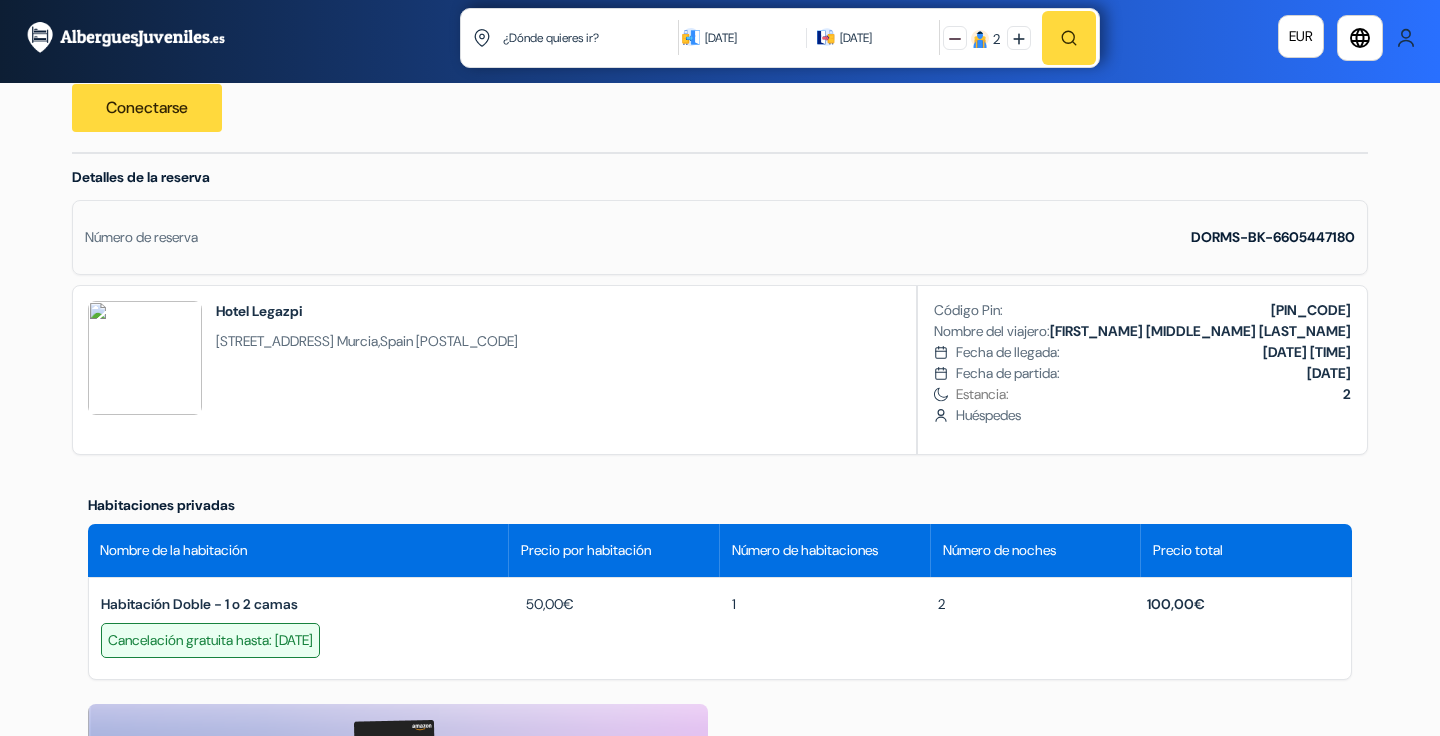 drag, startPoint x: 1327, startPoint y: 349, endPoint x: 1294, endPoint y: 349, distance: 33 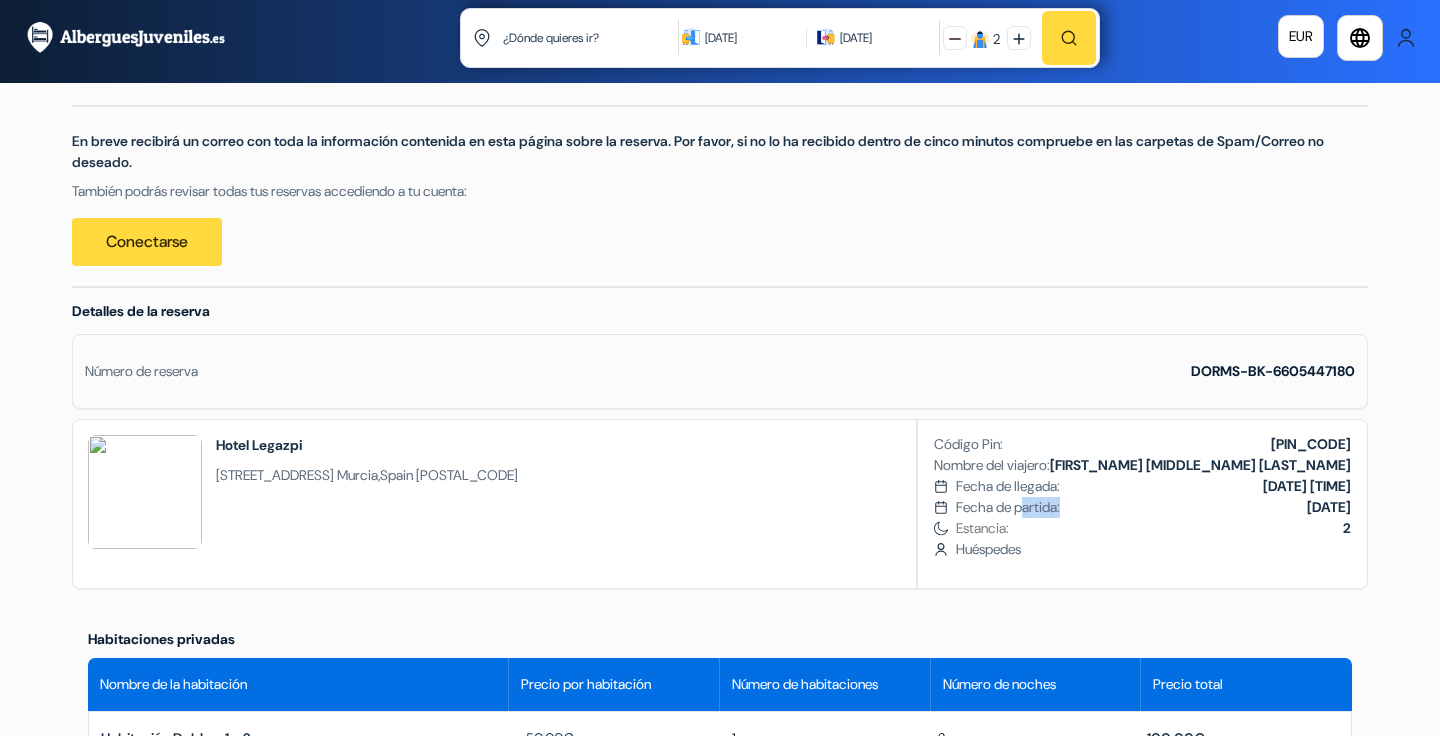 scroll, scrollTop: 228, scrollLeft: 0, axis: vertical 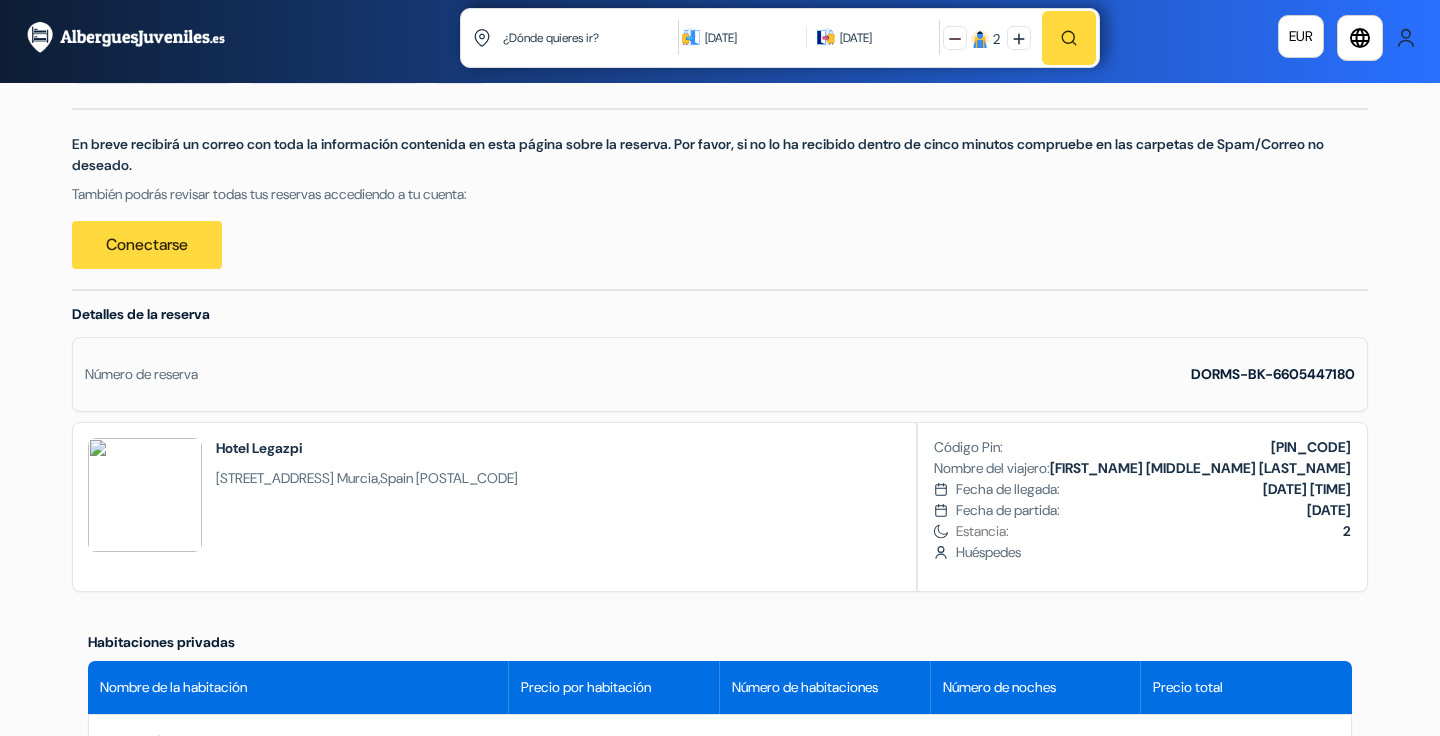 click on "[DAY] [MONTH] [YEAR] [HOUR]:[MINUTE]:[SECOND]" at bounding box center [1307, 489] 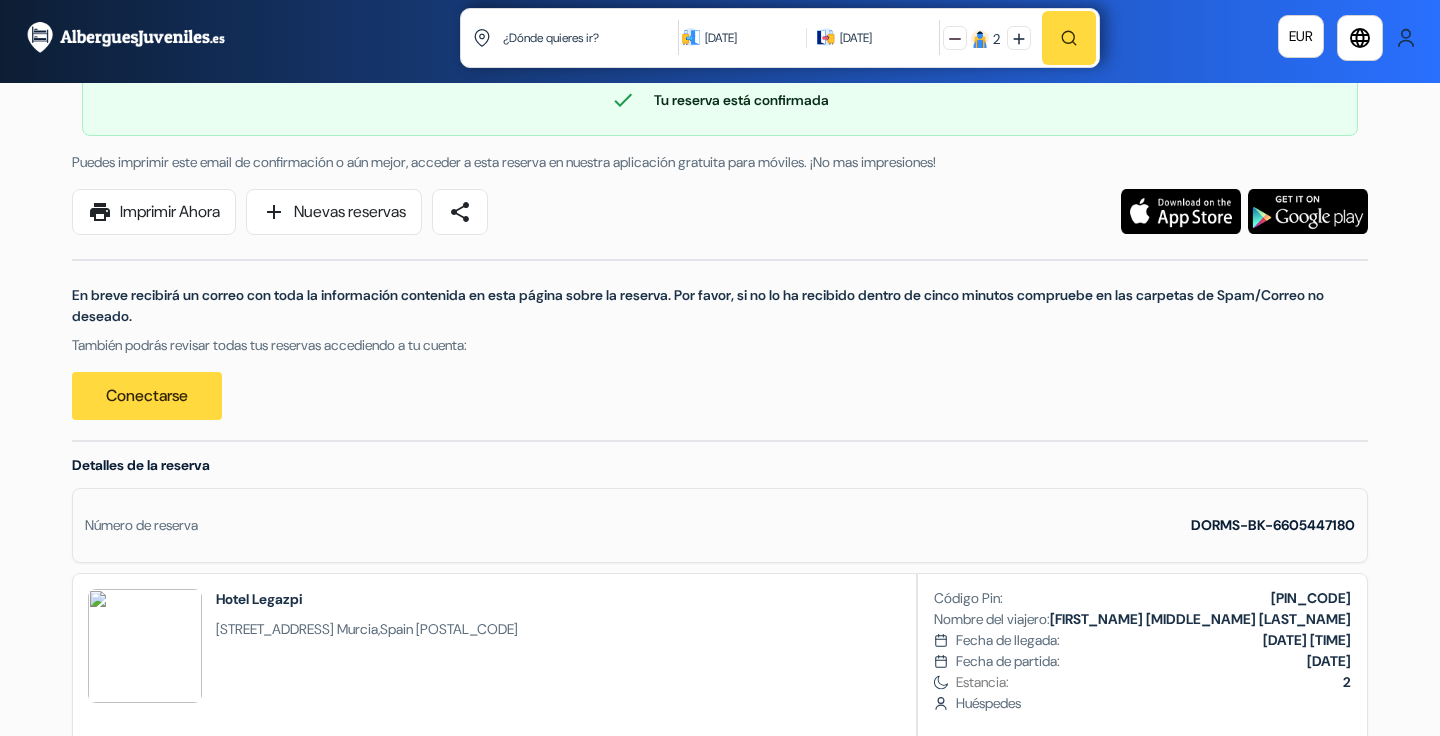 scroll, scrollTop: 0, scrollLeft: 0, axis: both 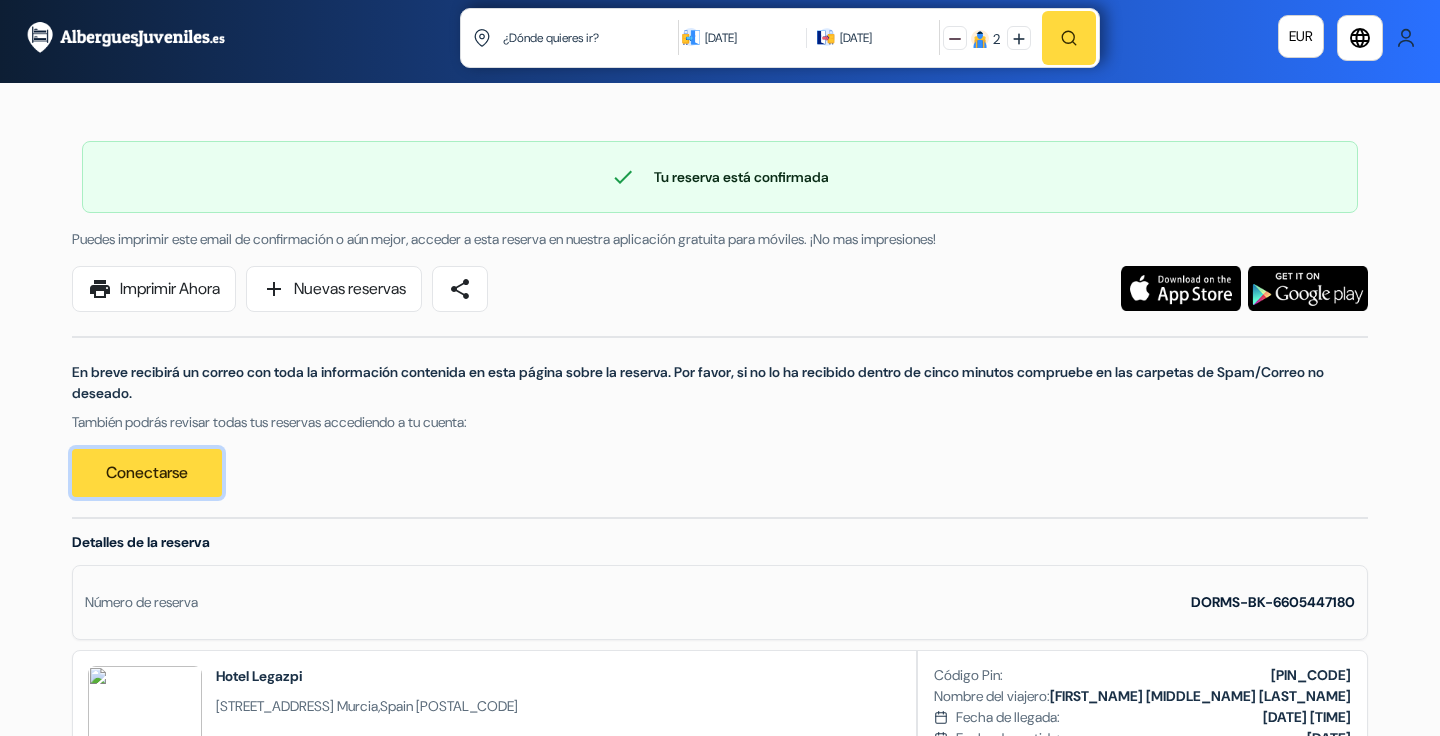 click on "Conectarse" at bounding box center [147, 473] 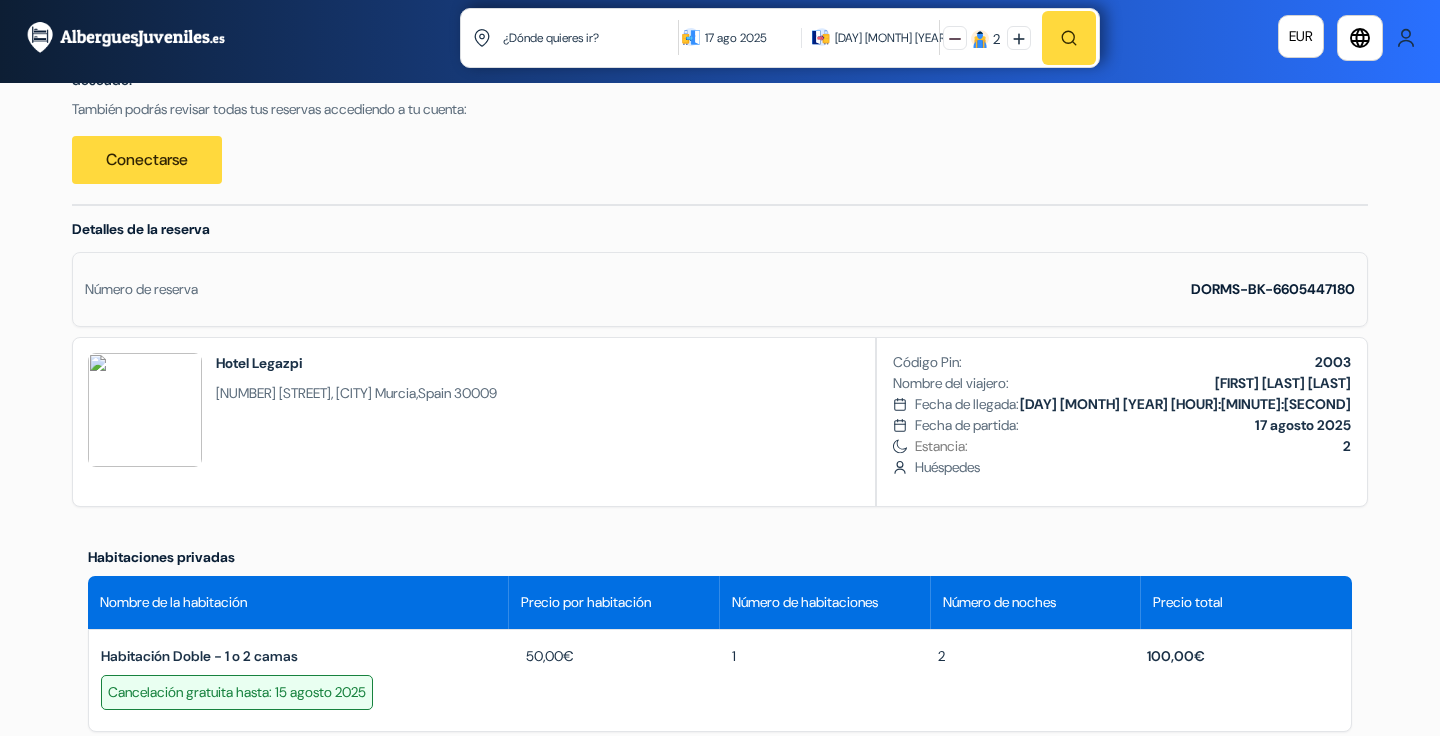 scroll, scrollTop: 315, scrollLeft: 0, axis: vertical 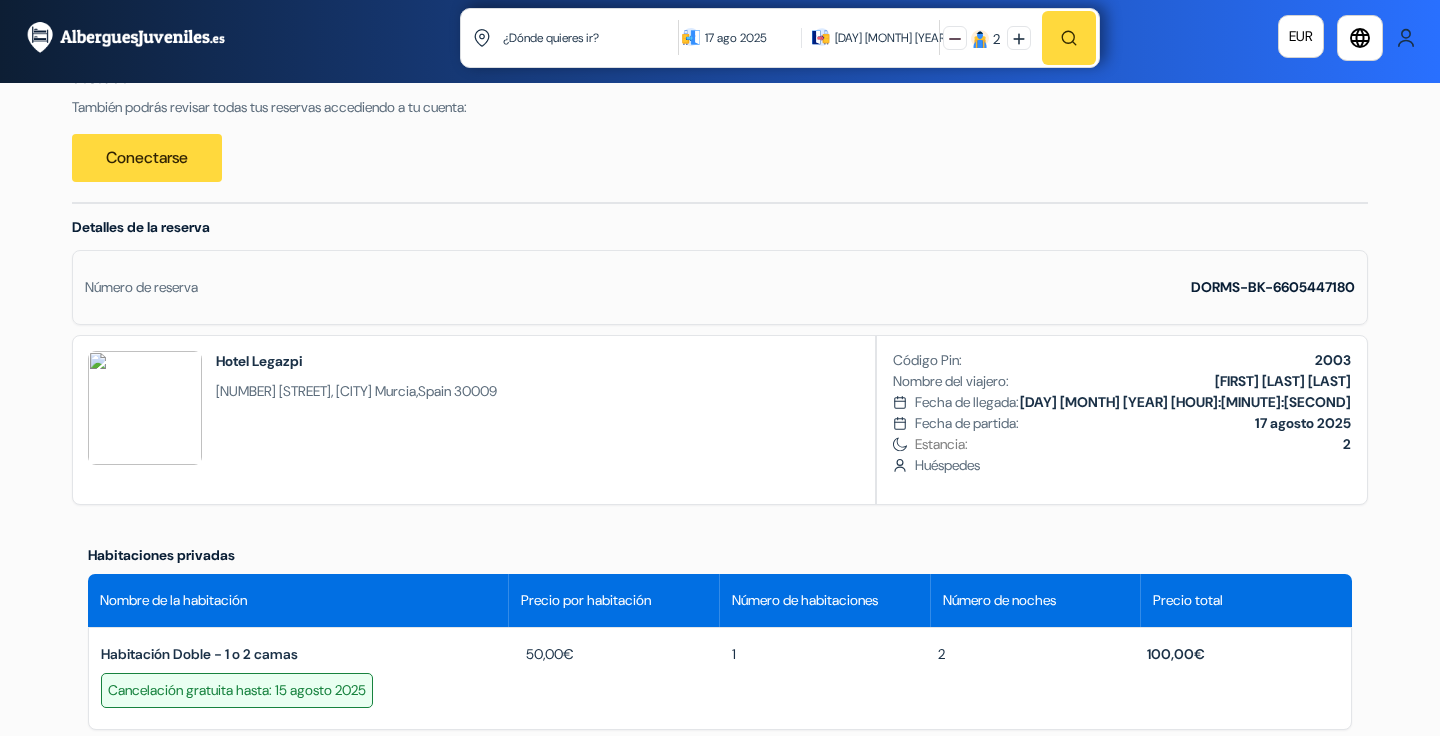 click on "Número de reserva" at bounding box center [141, 287] 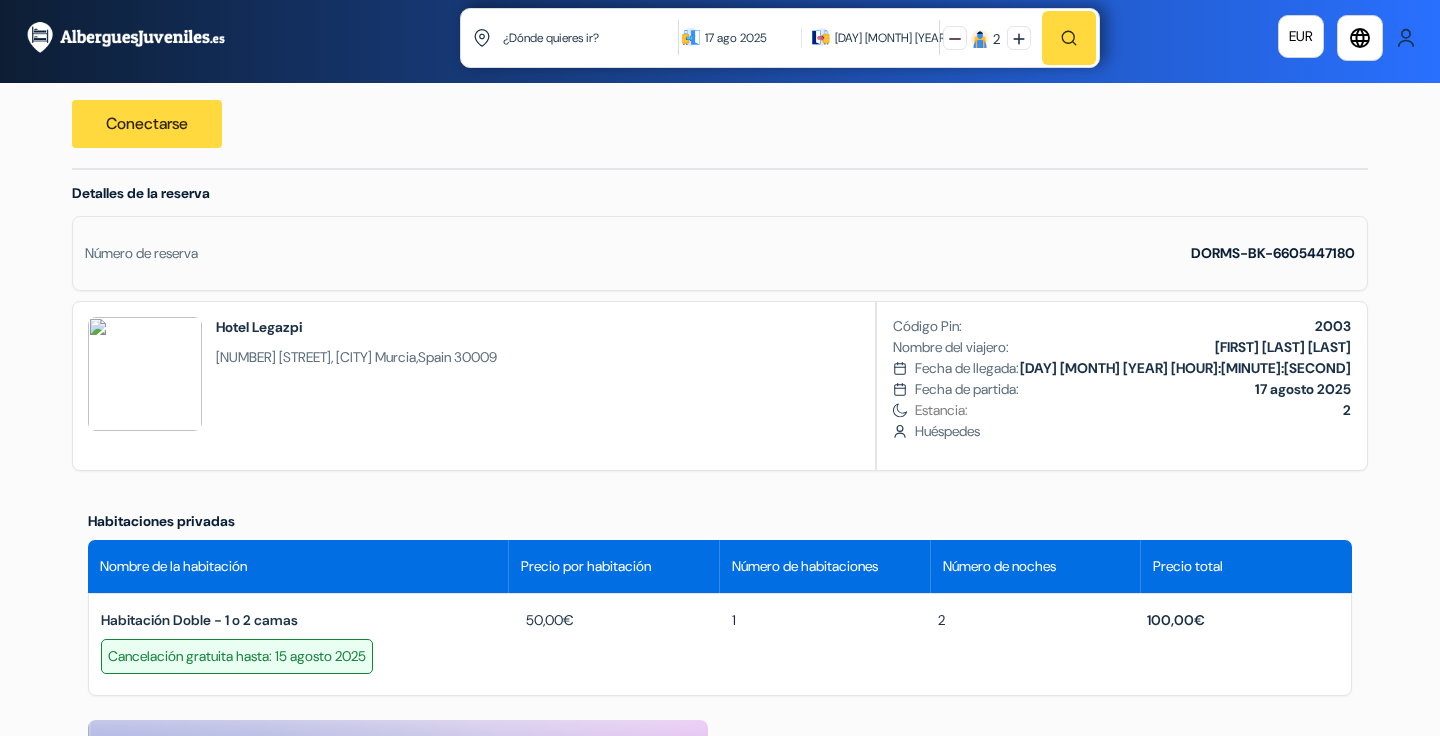 scroll, scrollTop: 351, scrollLeft: 0, axis: vertical 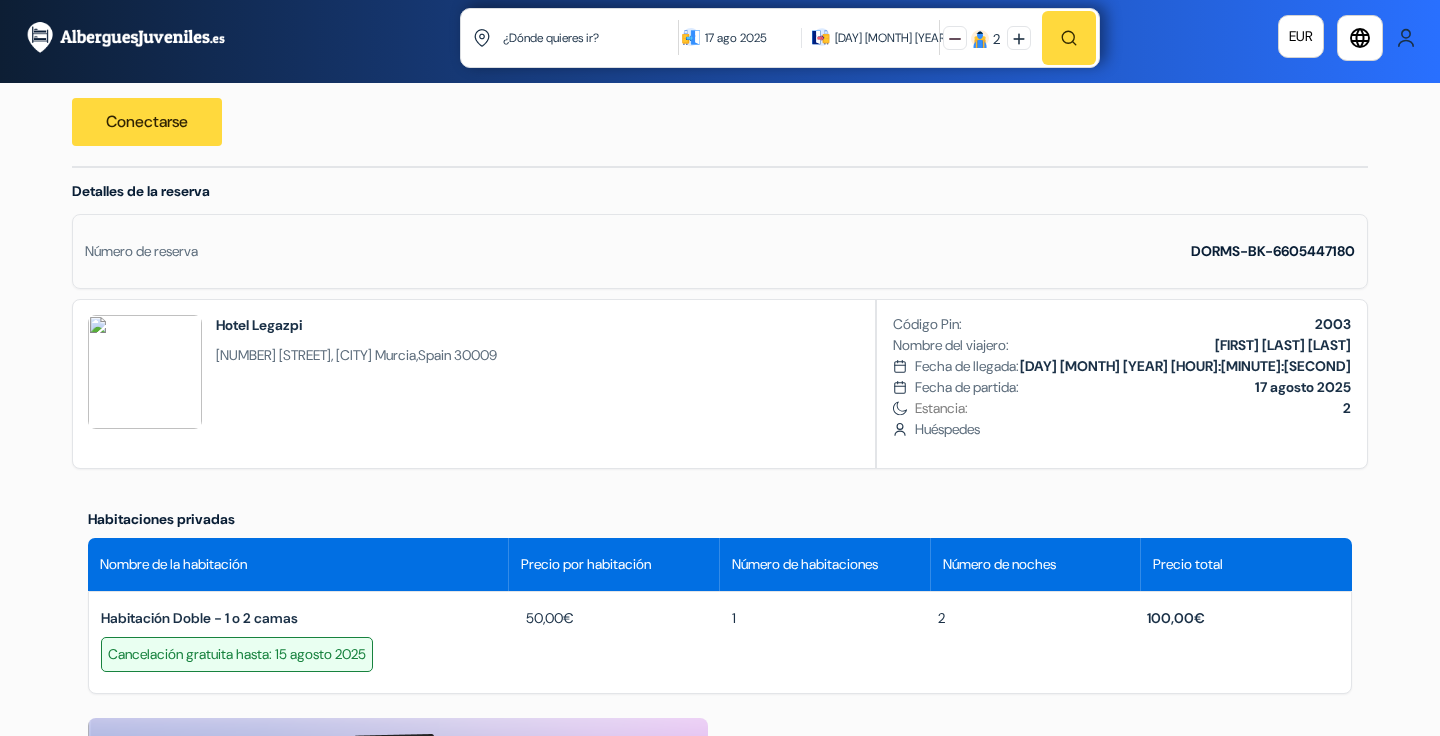 drag, startPoint x: 1343, startPoint y: 351, endPoint x: 1267, endPoint y: 350, distance: 76.00658 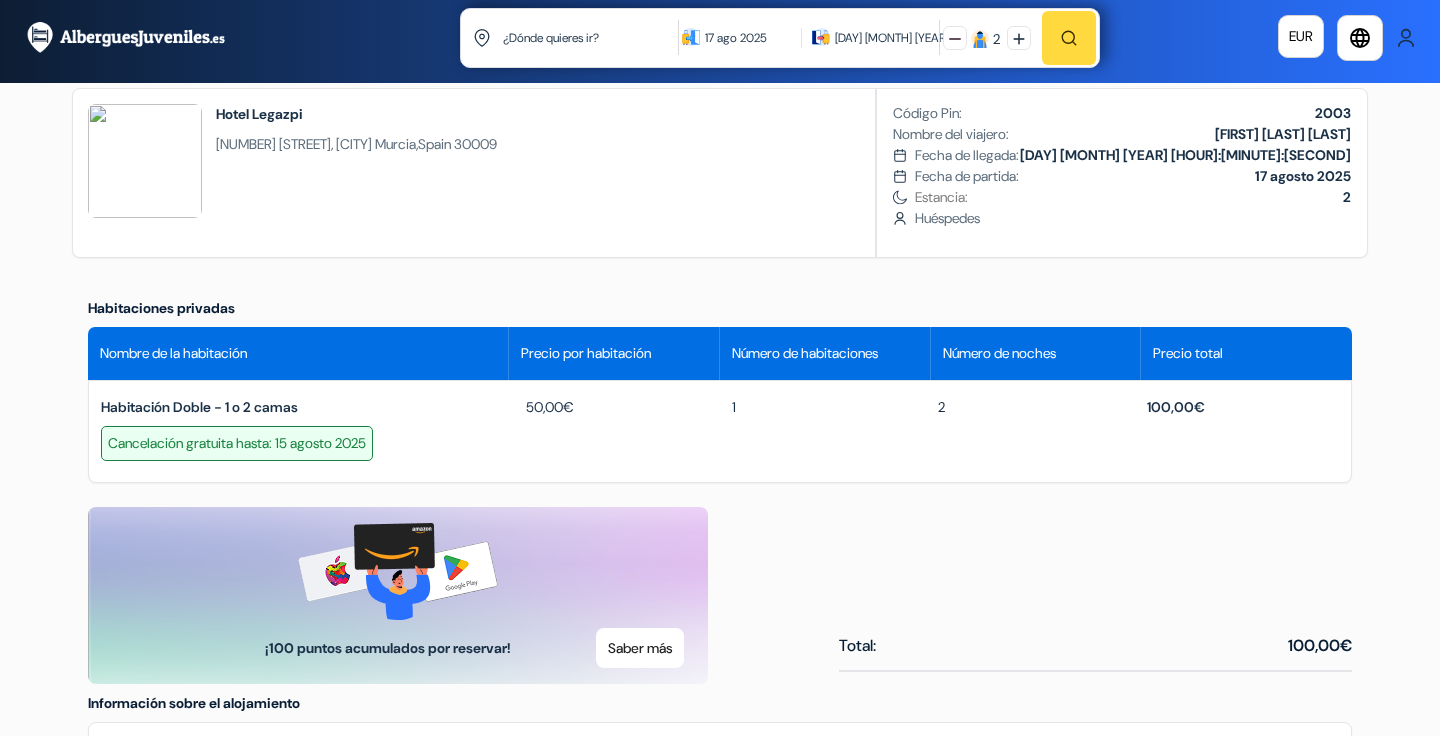 scroll, scrollTop: 567, scrollLeft: 0, axis: vertical 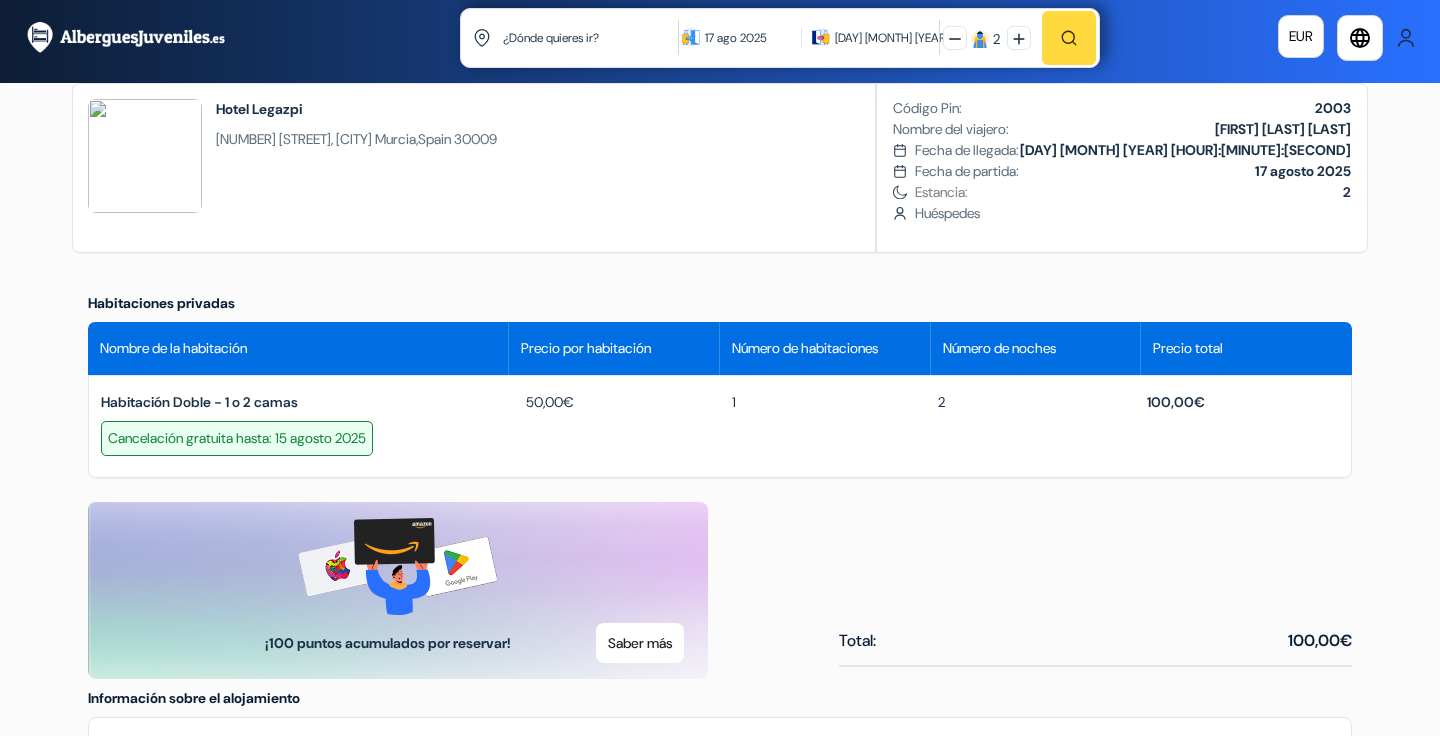 click at bounding box center (1406, 38) 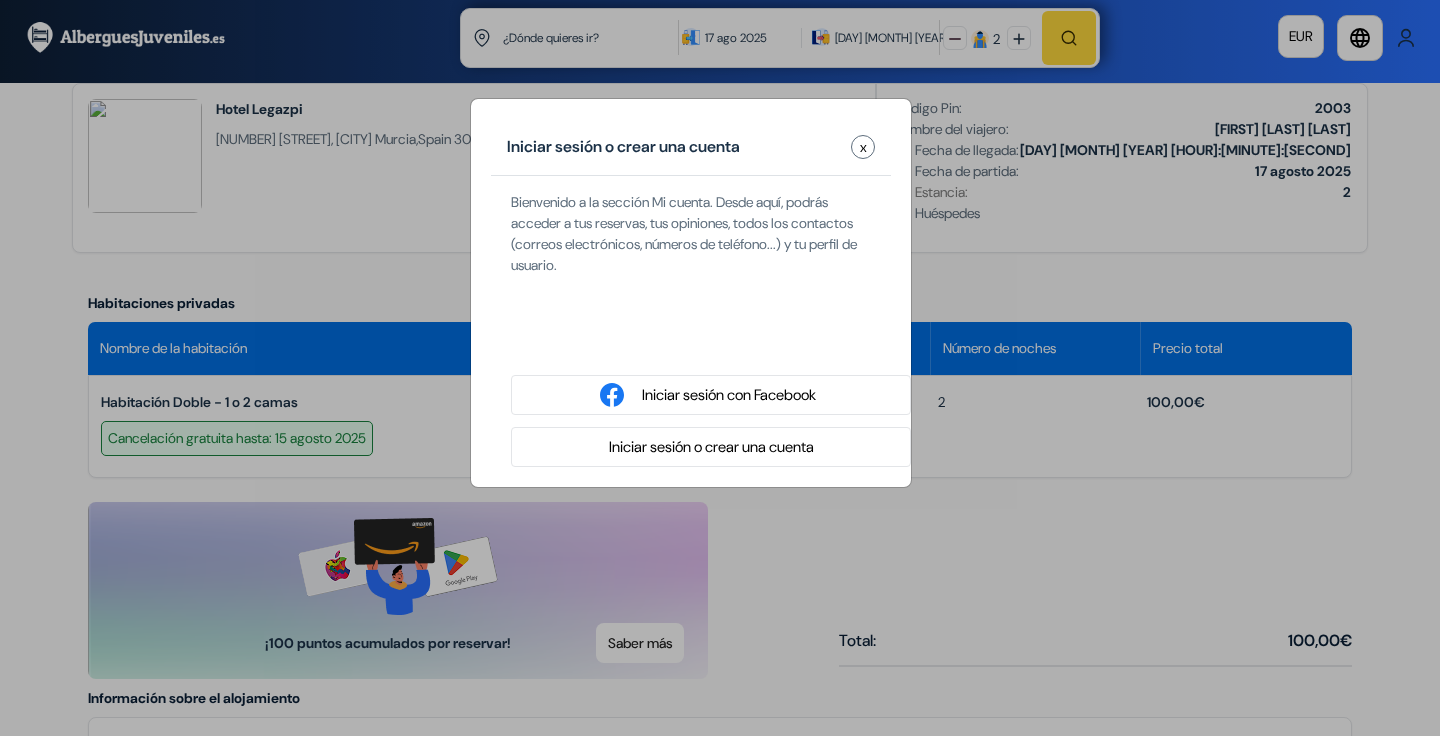 click on "x" at bounding box center (863, 147) 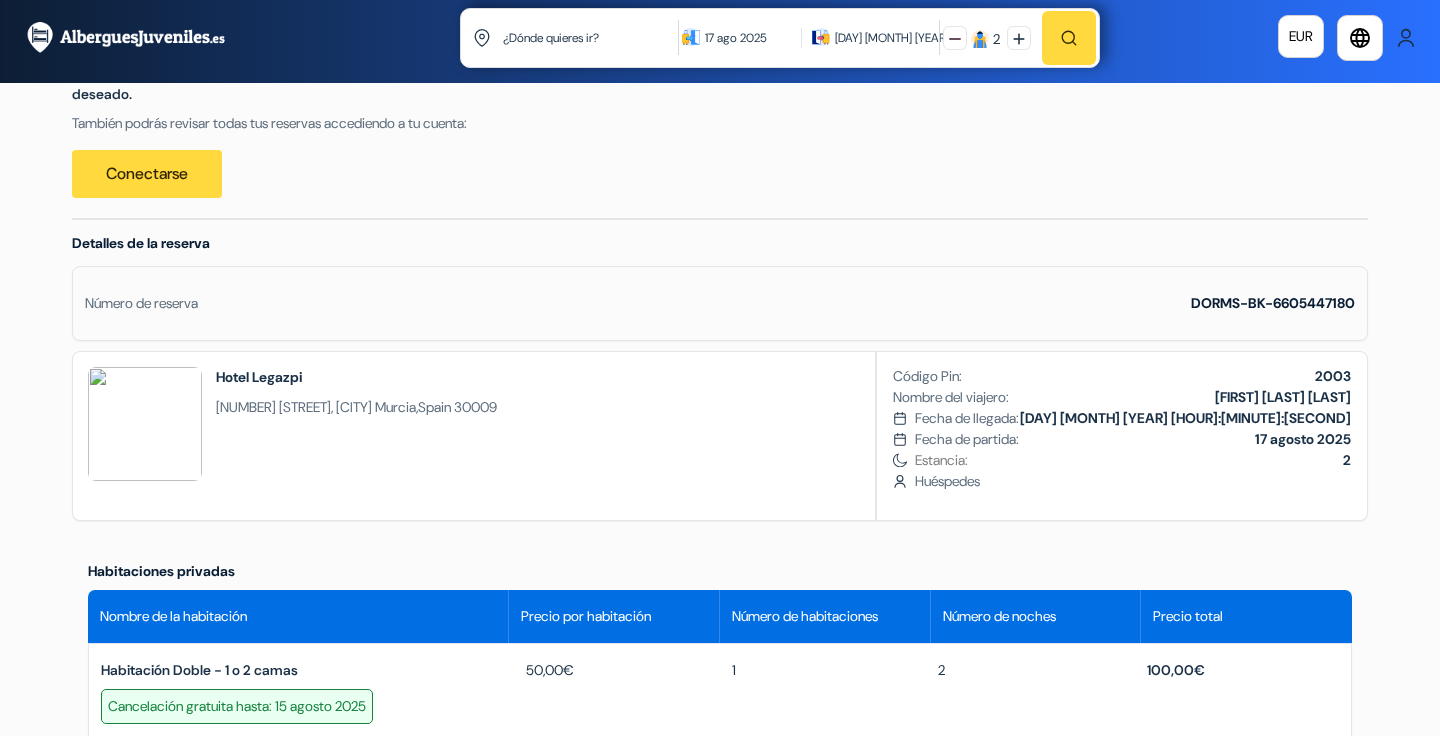 scroll, scrollTop: 0, scrollLeft: 0, axis: both 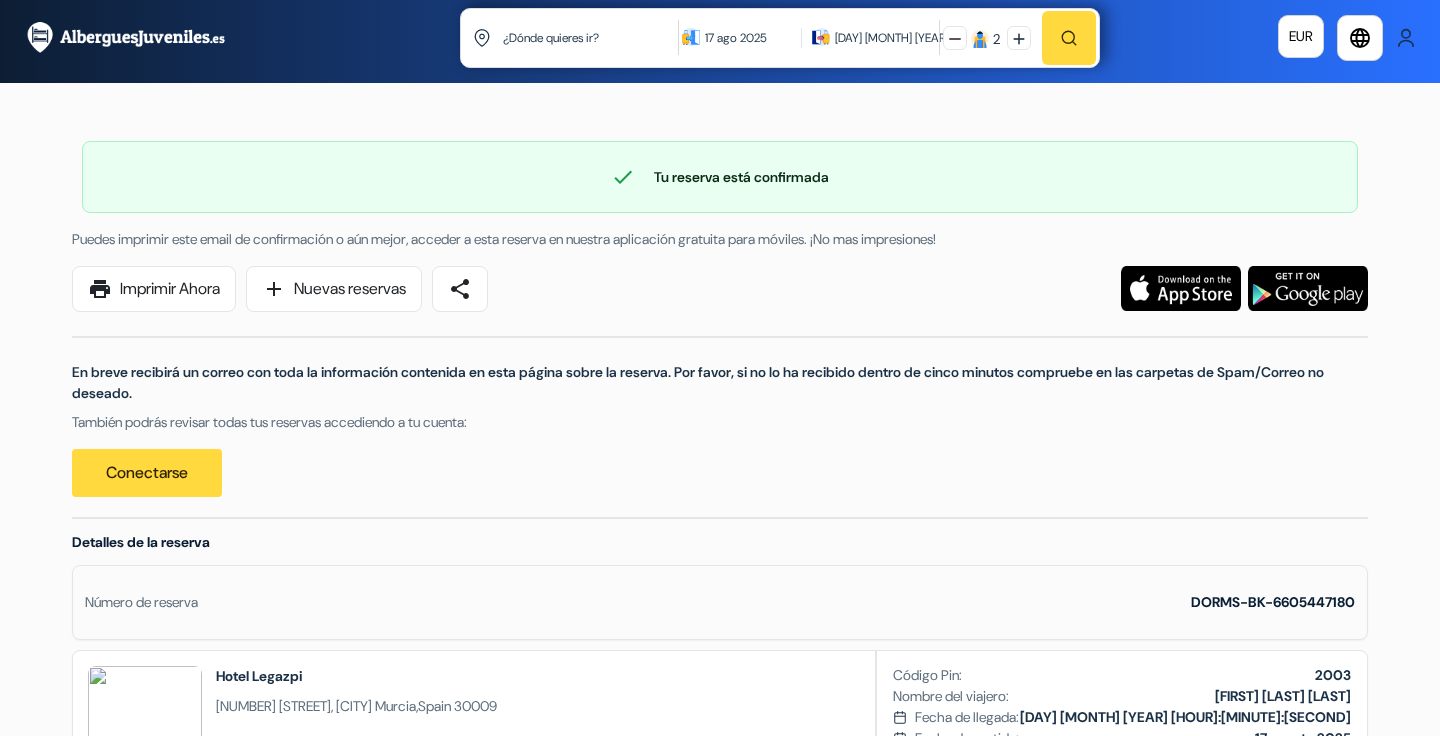 click at bounding box center (1406, 38) 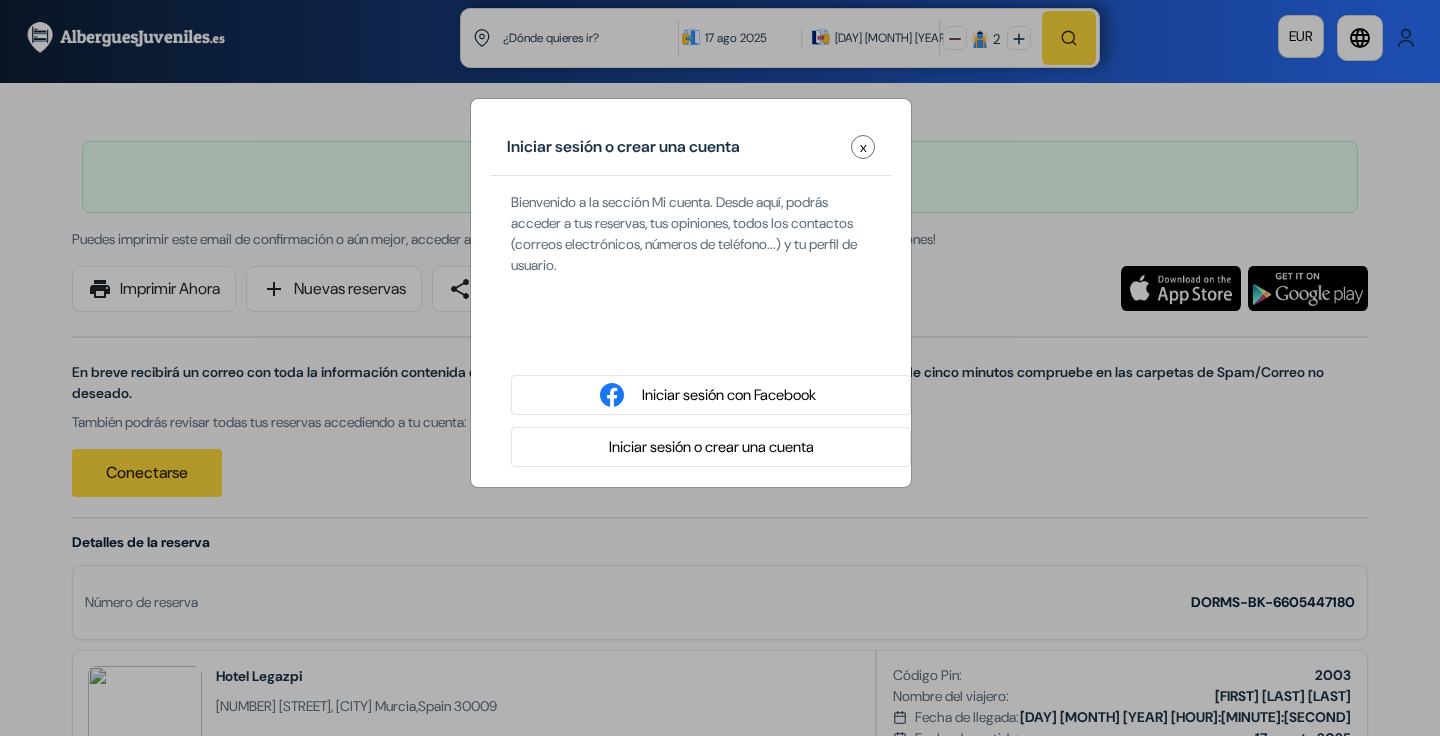 click on "Iniciar sesión o crear una cuenta" at bounding box center [711, 447] 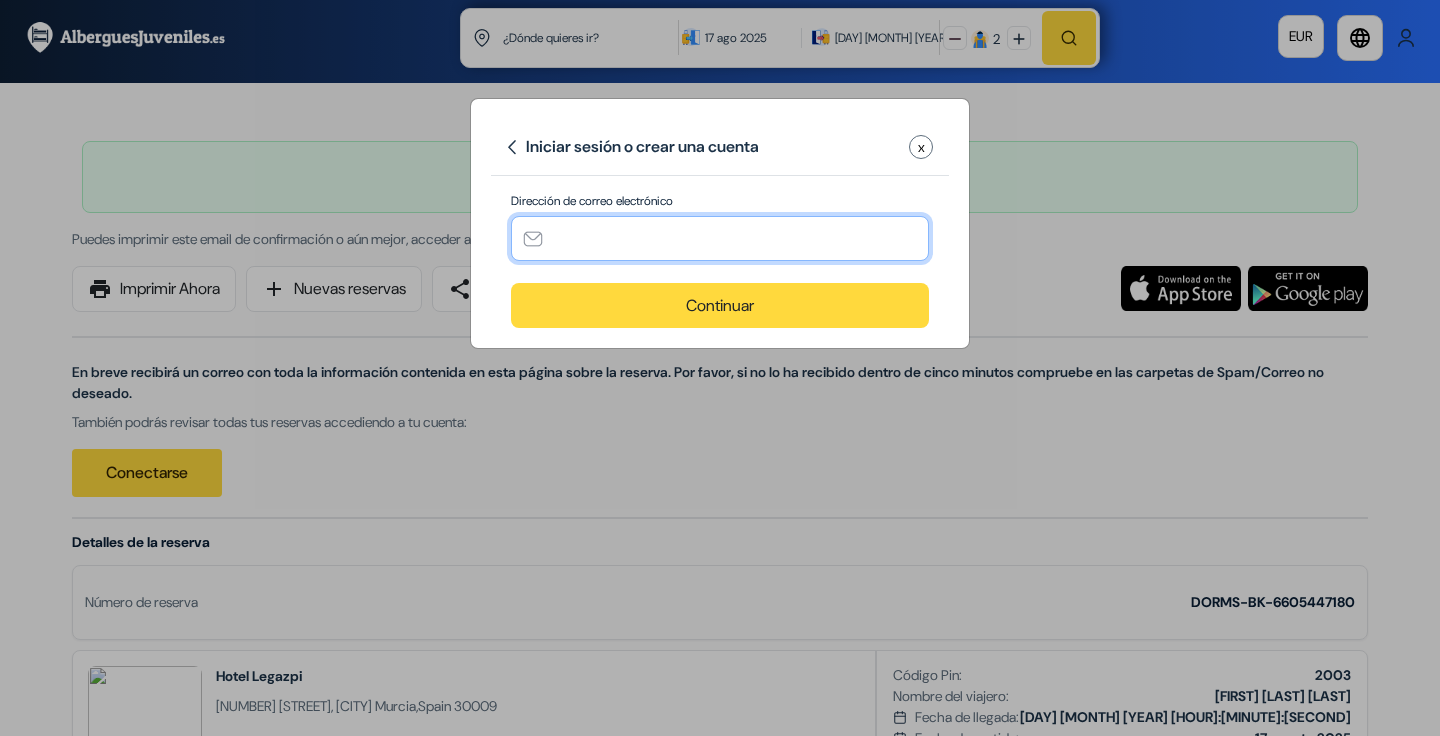click at bounding box center (720, 238) 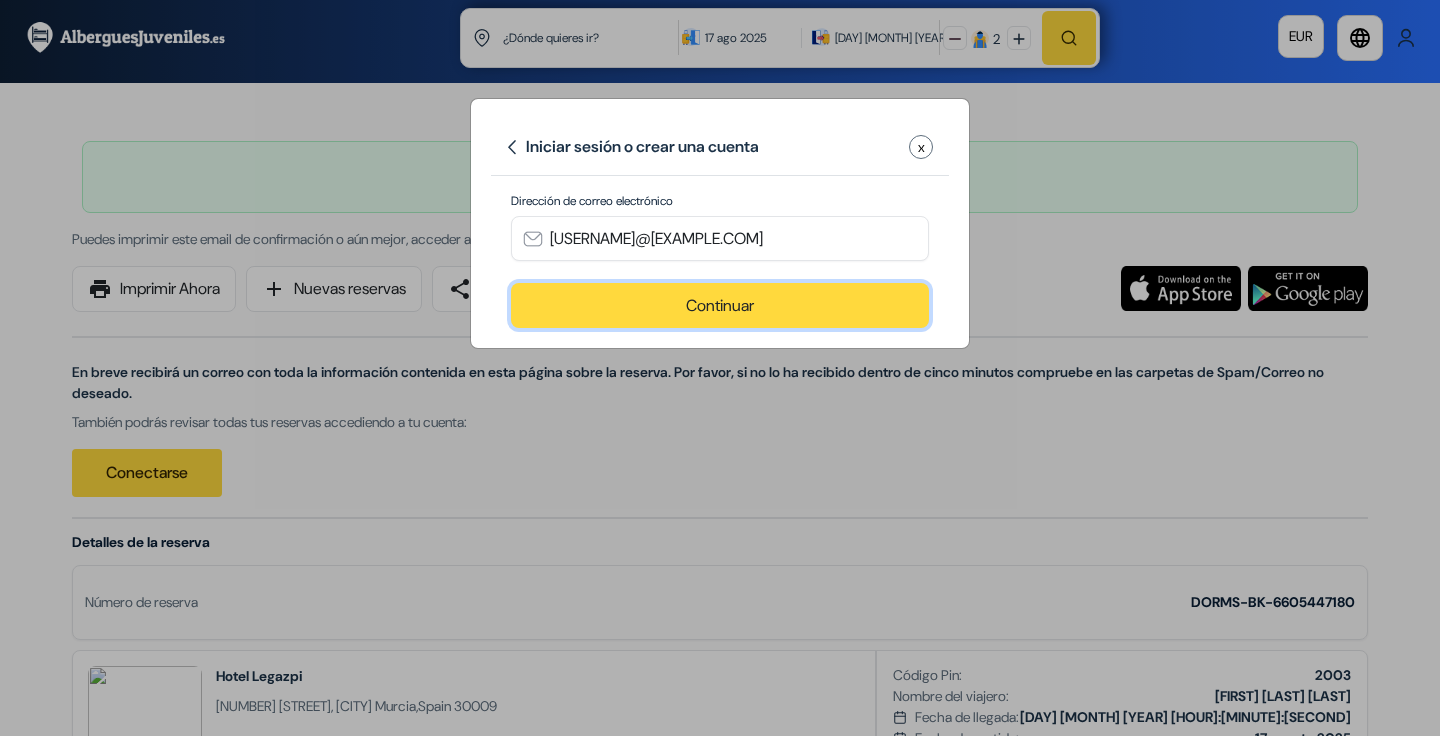 click on "Continuar" at bounding box center [720, 305] 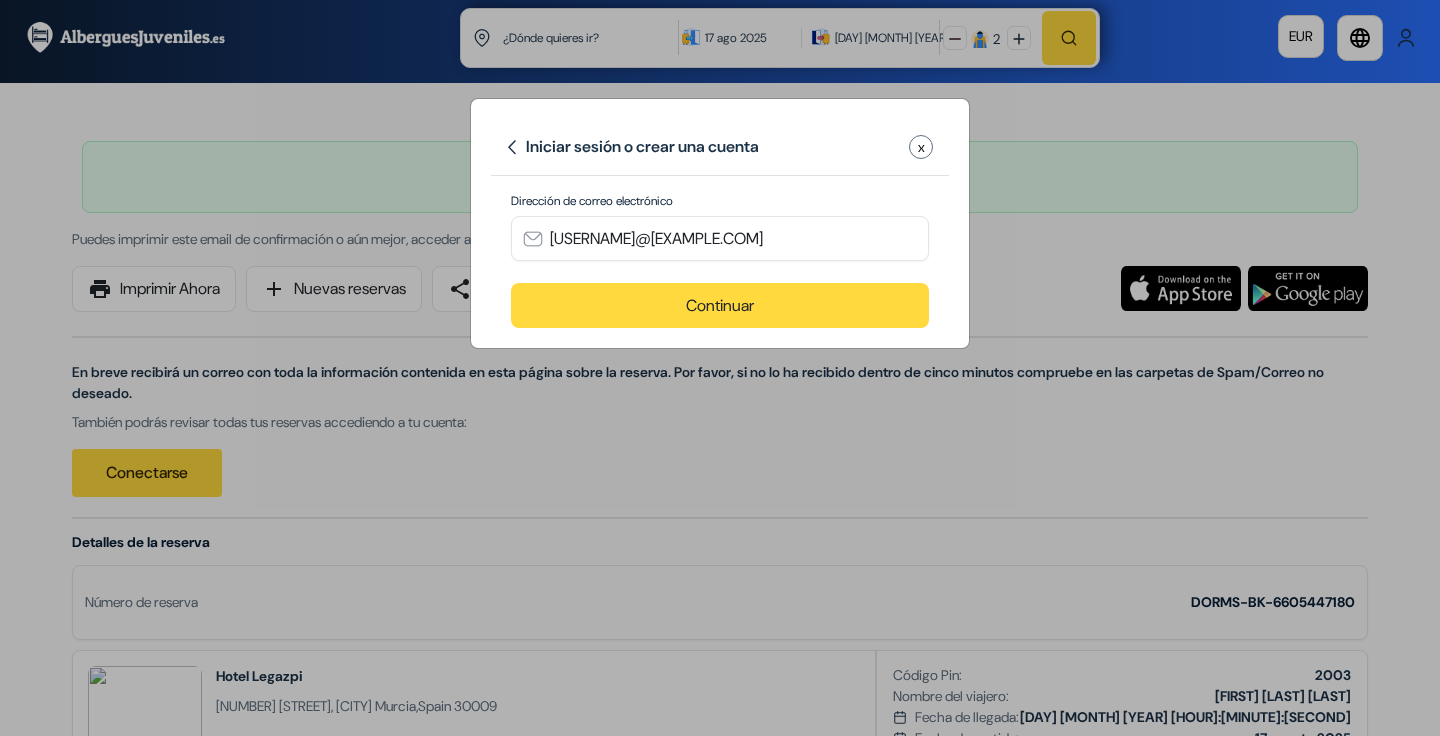 click on "x" at bounding box center [921, 147] 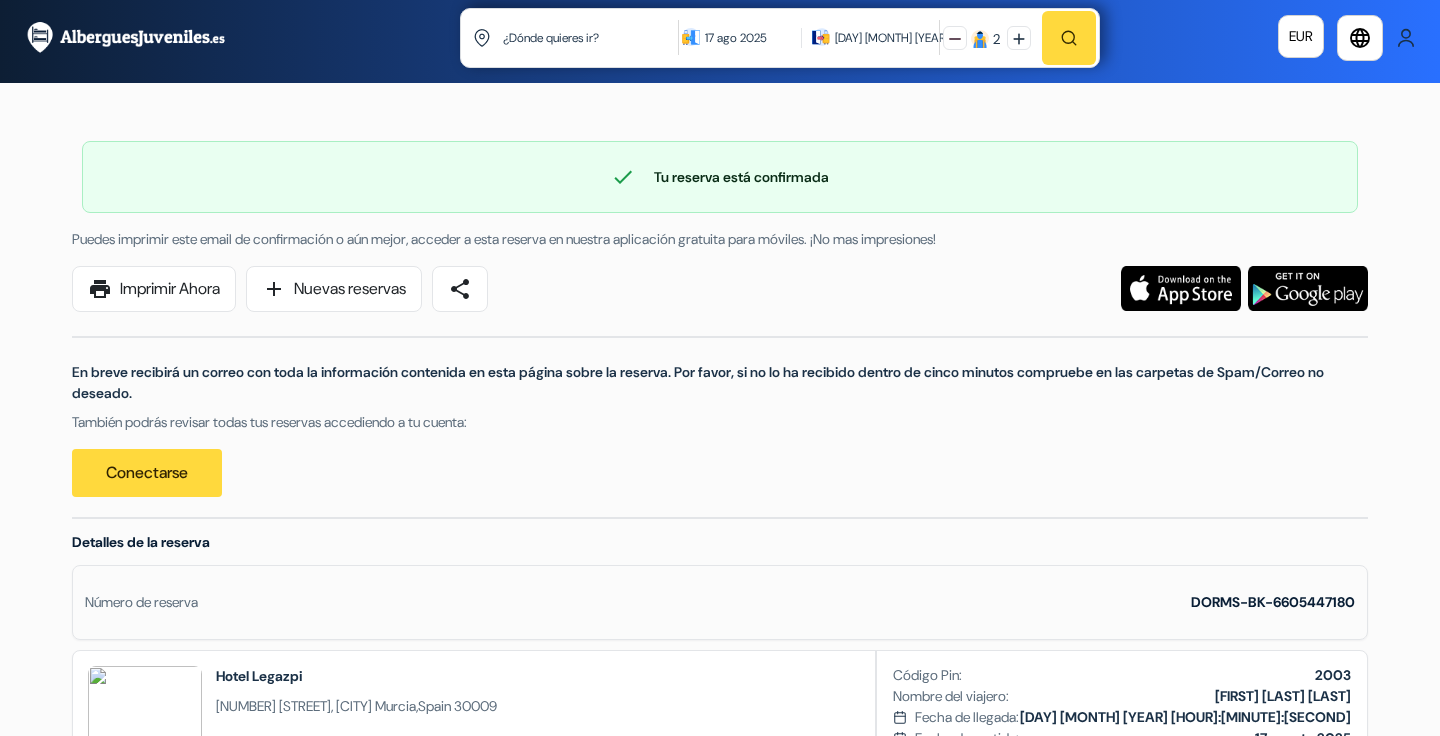 click on "Puedes imprimir este email de confirmación o aún mejor, acceder a esta reserva en nuestra aplicación gratuita para móviles.  ¡No mas impresiones!" at bounding box center (504, 239) 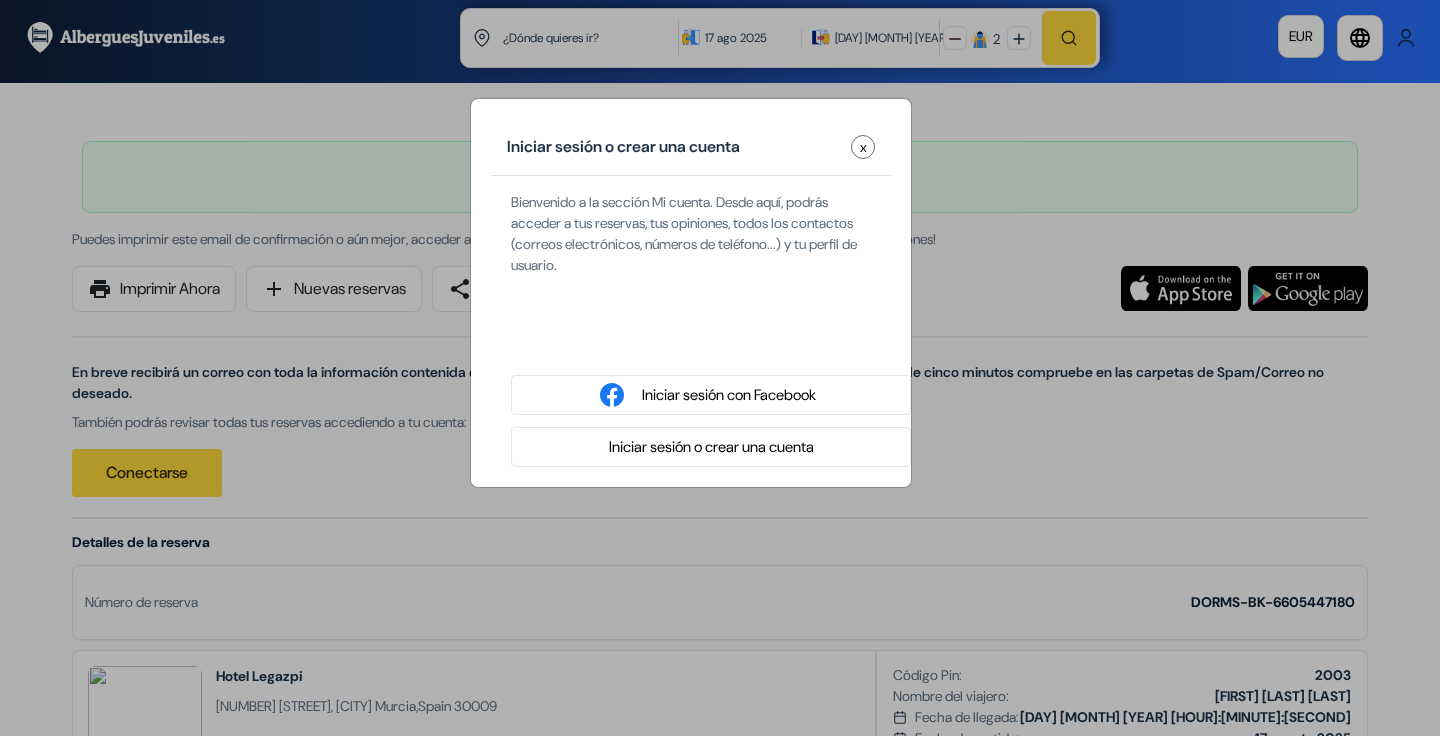 click on "Iniciar sesión o crear una cuenta" at bounding box center [711, 447] 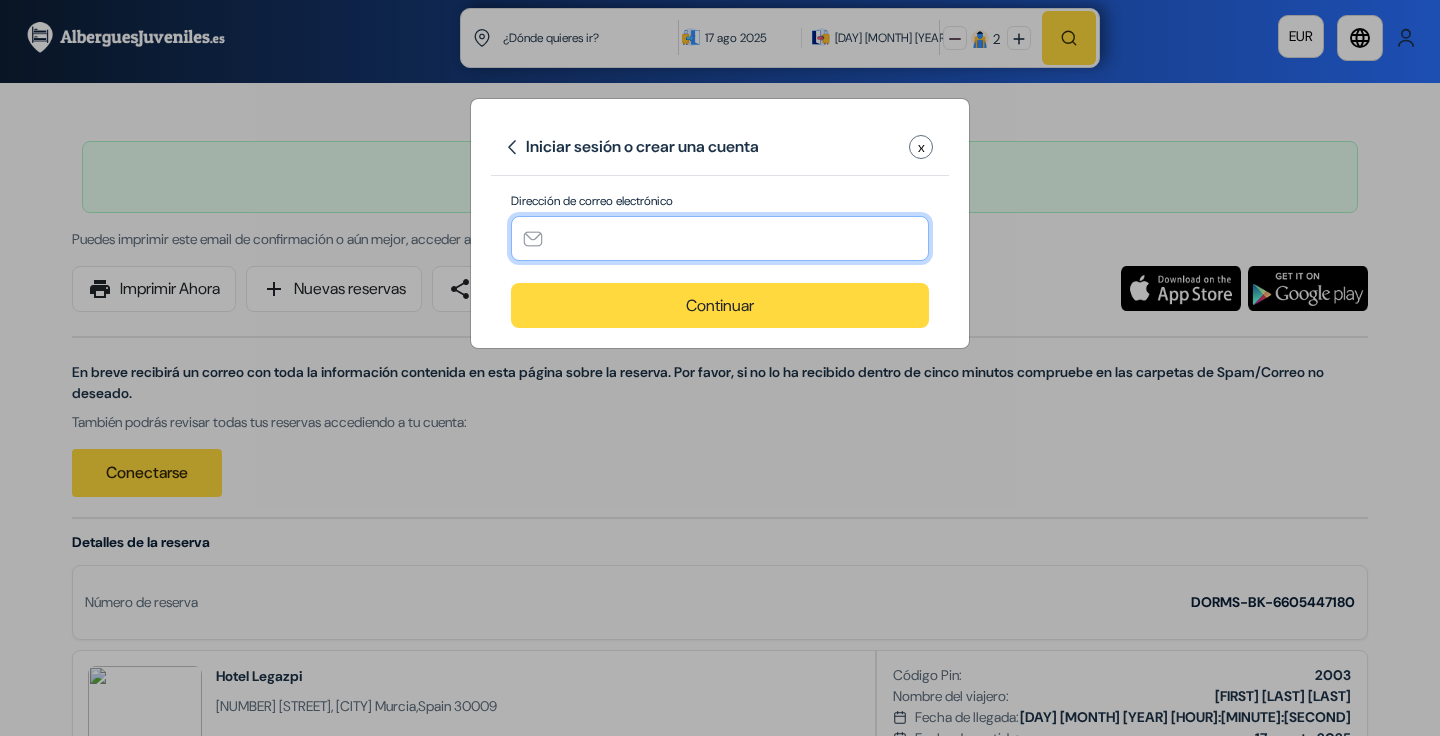 click at bounding box center (720, 238) 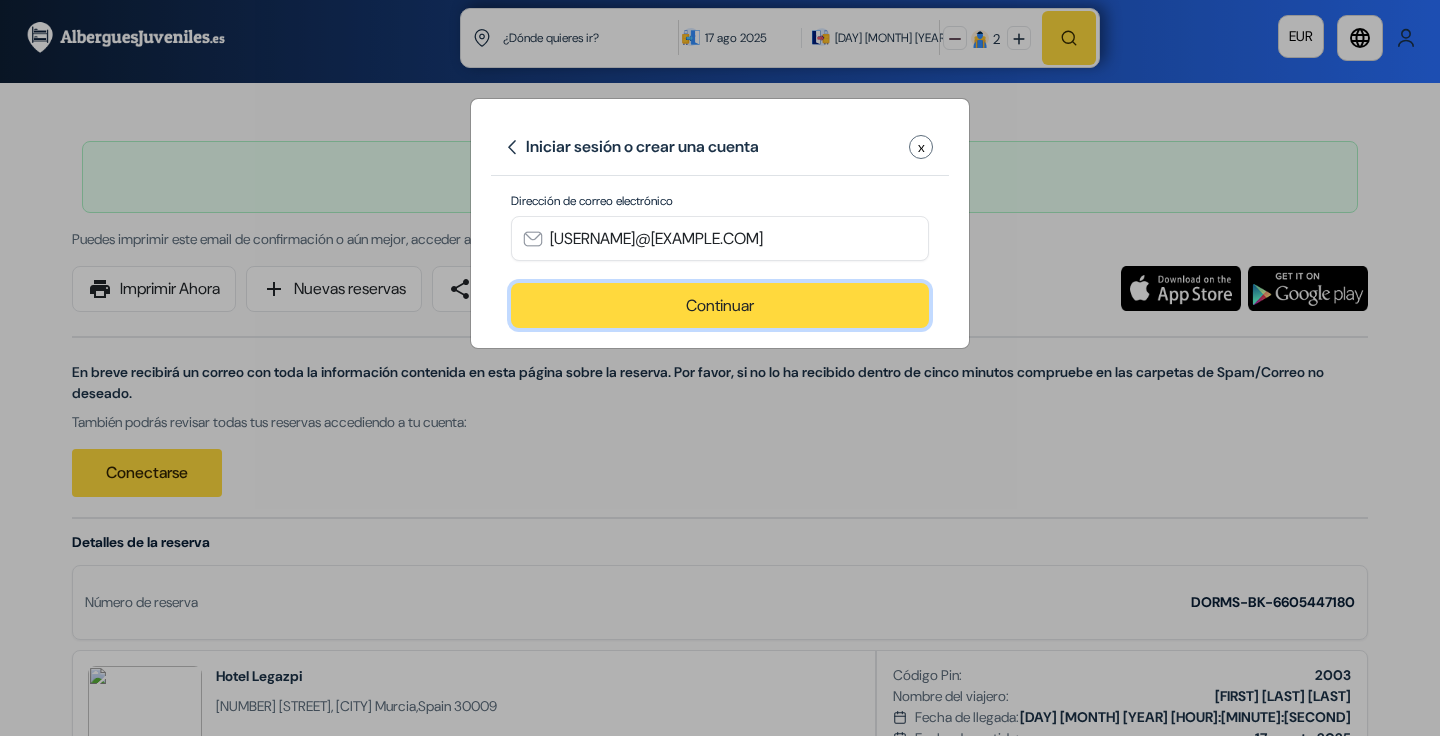 click on "Continuar" at bounding box center (720, 305) 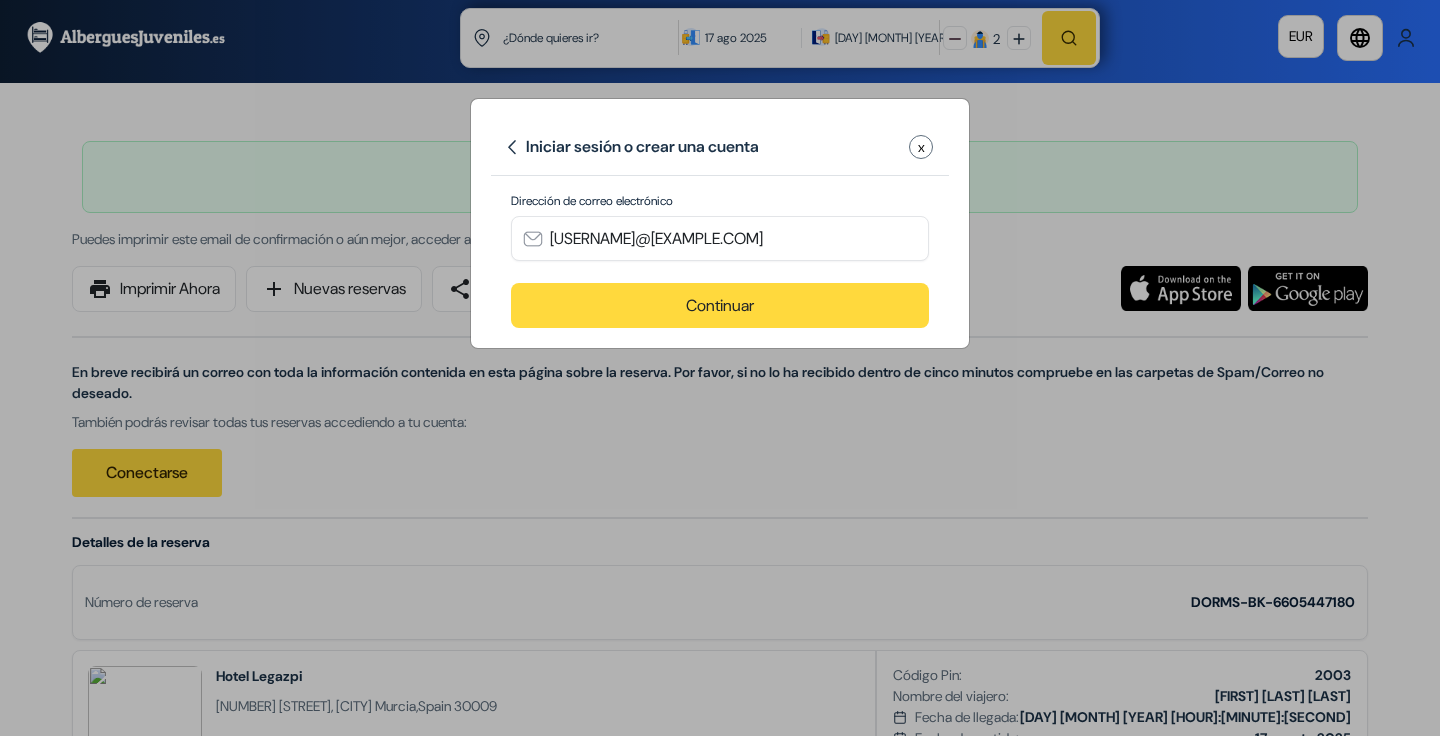 click on "x" at bounding box center [921, 147] 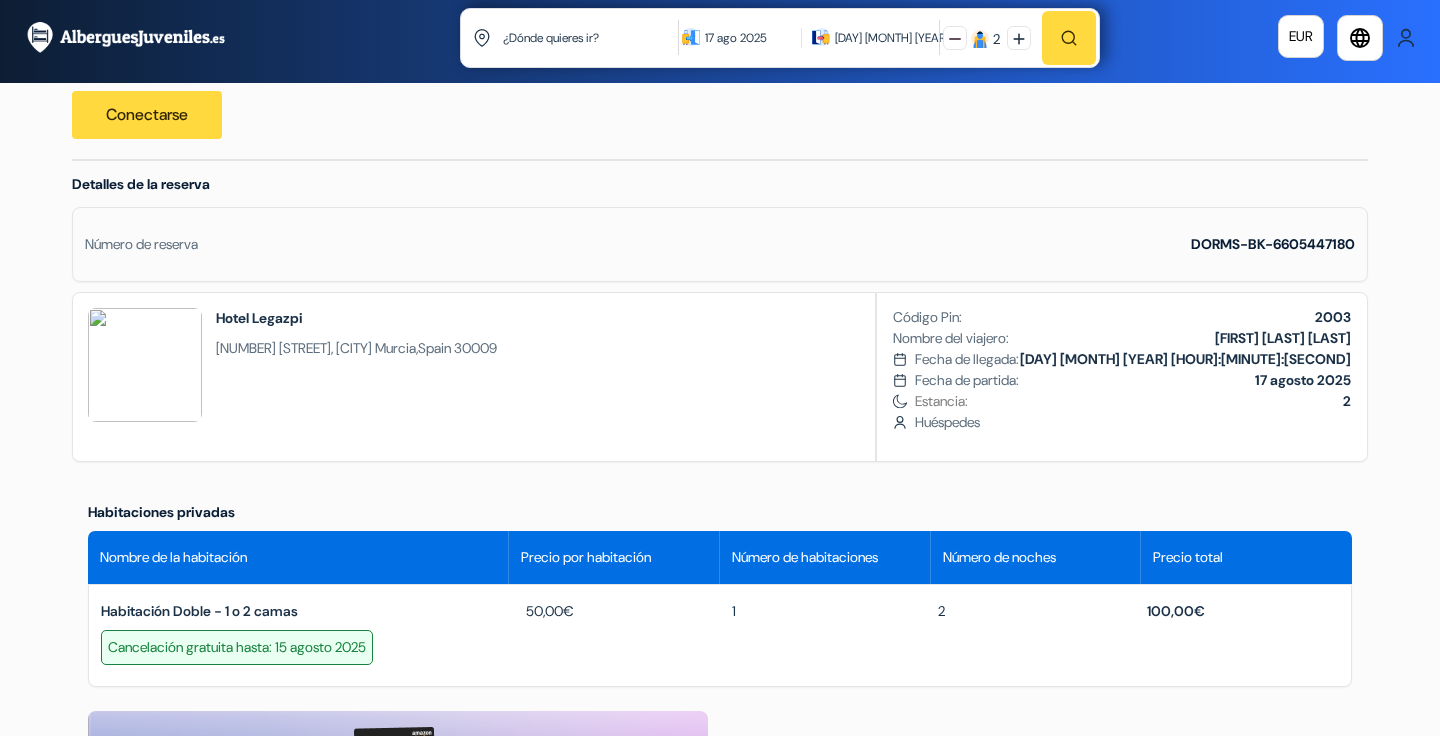 scroll, scrollTop: 391, scrollLeft: 0, axis: vertical 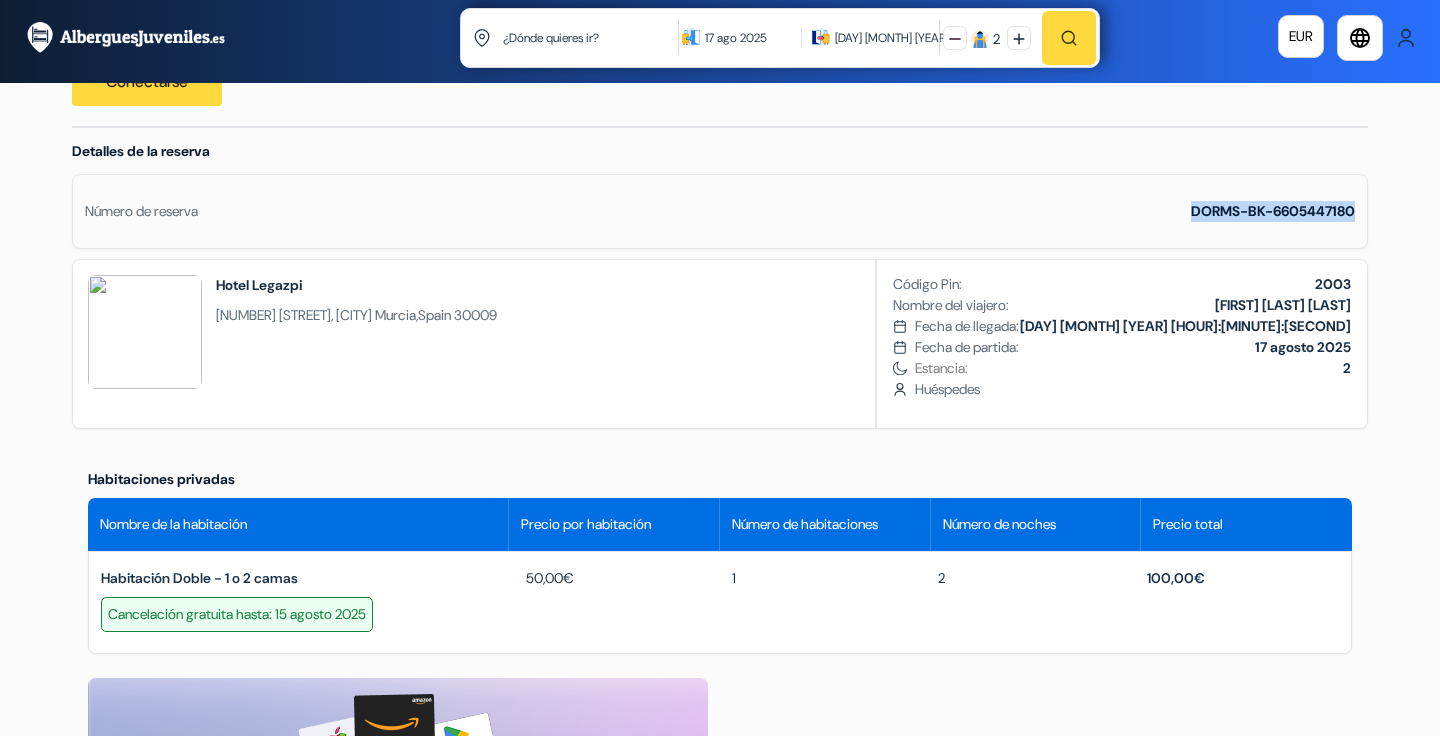 drag, startPoint x: 1175, startPoint y: 216, endPoint x: 1375, endPoint y: 208, distance: 200.15994 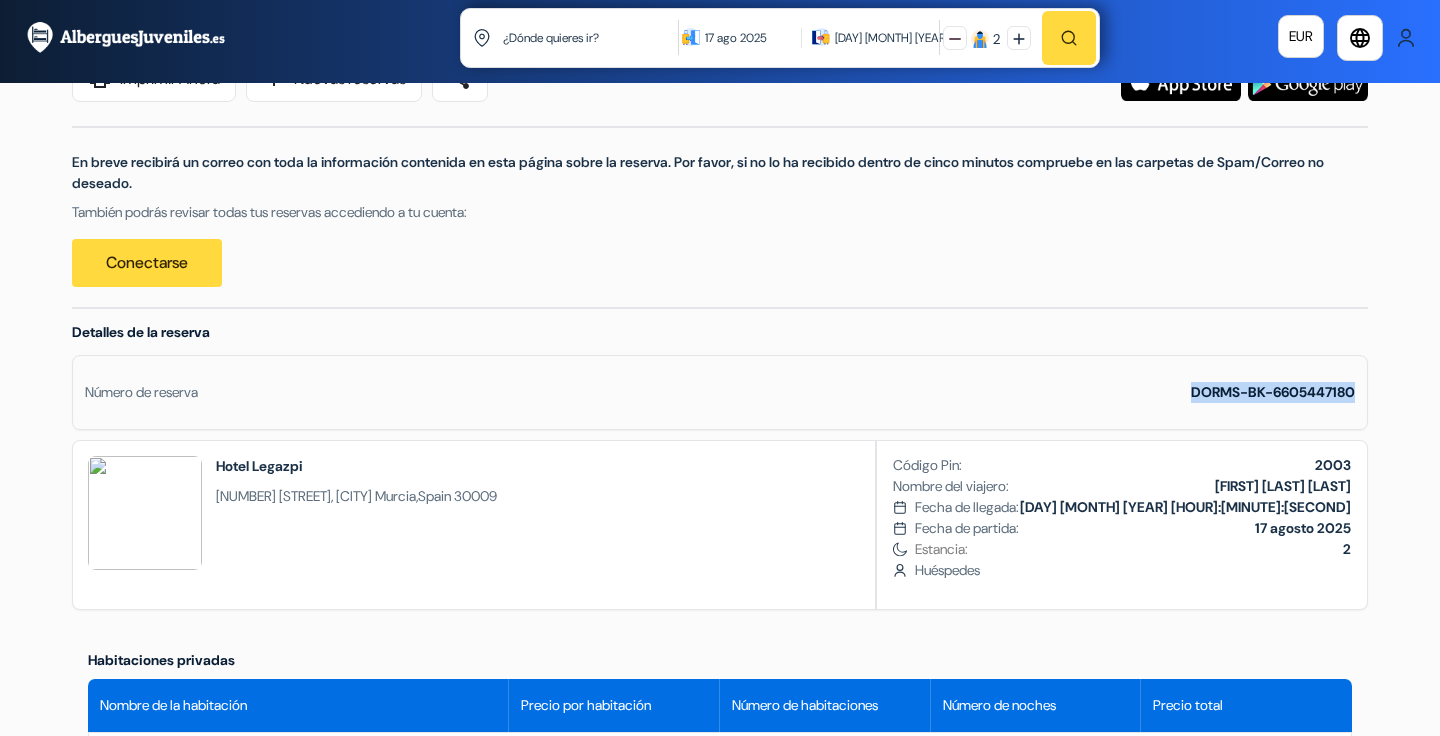 scroll, scrollTop: 0, scrollLeft: 0, axis: both 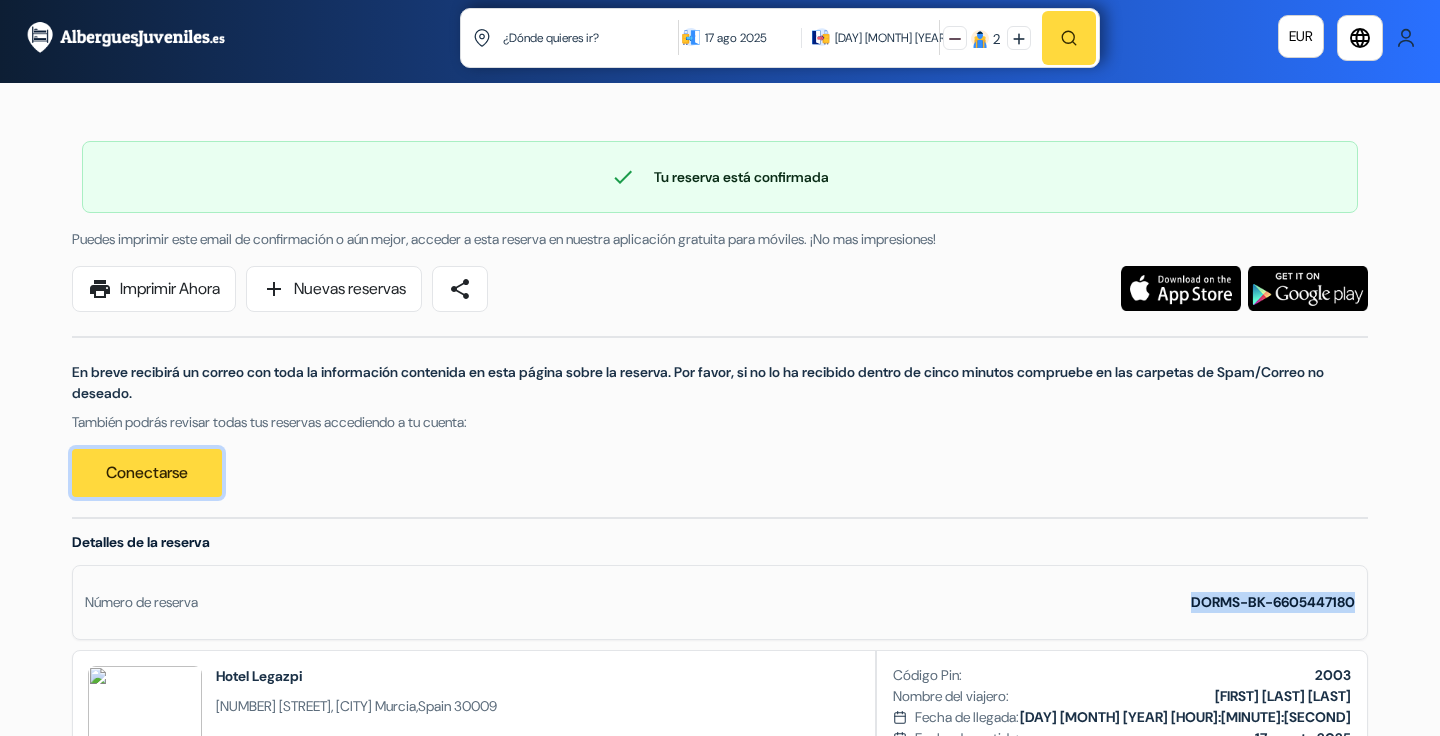 click on "Conectarse" at bounding box center (147, 473) 